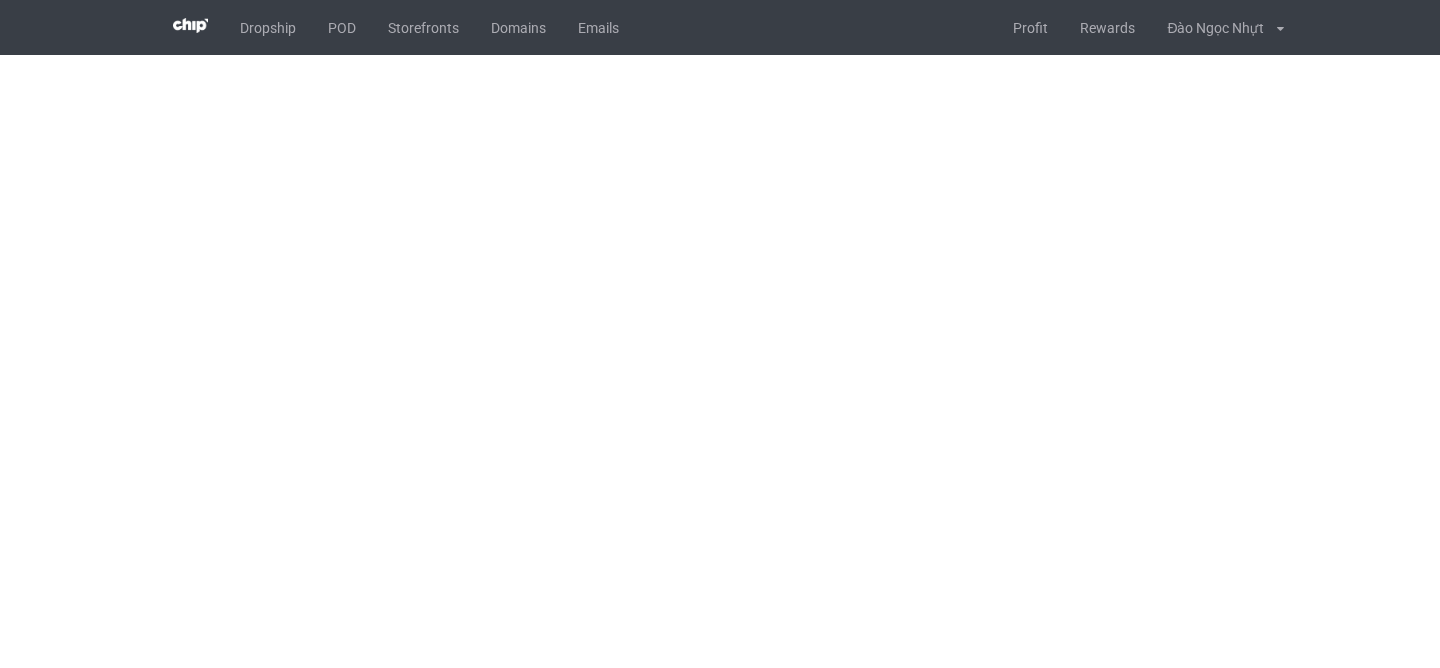 scroll, scrollTop: 0, scrollLeft: 0, axis: both 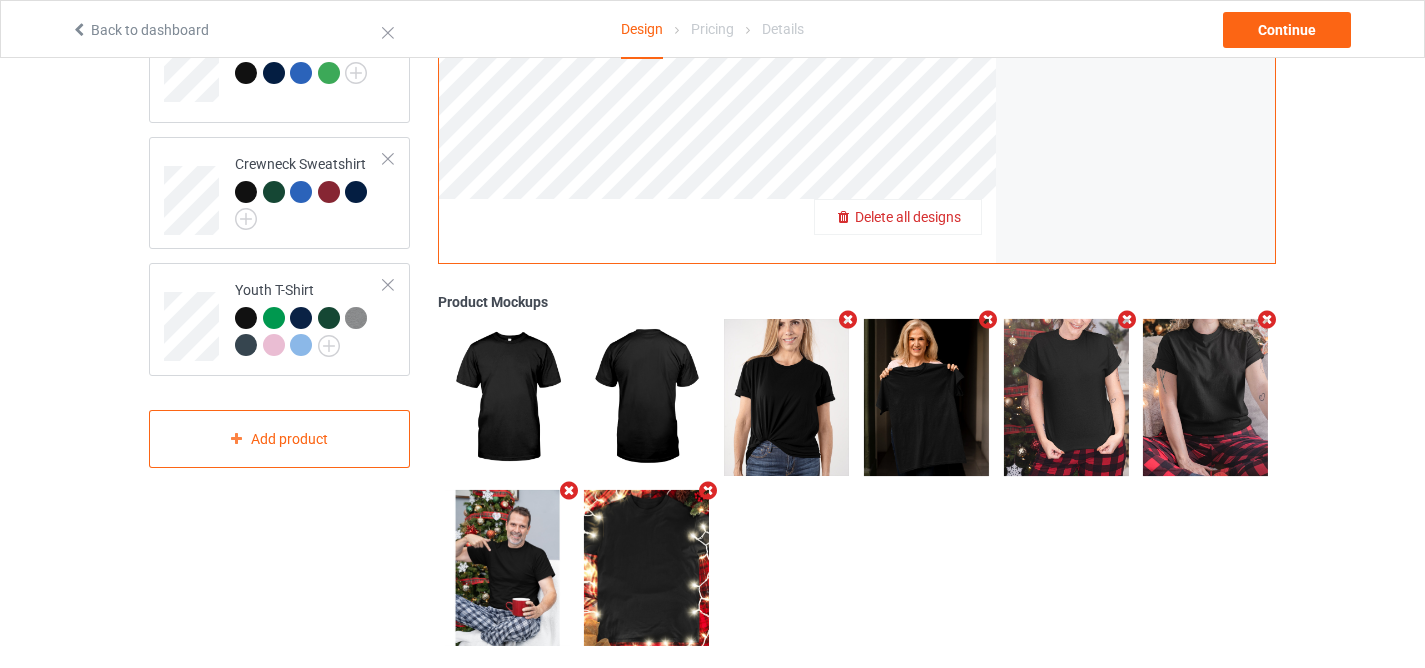 click on "Delete all designs" at bounding box center (908, 217) 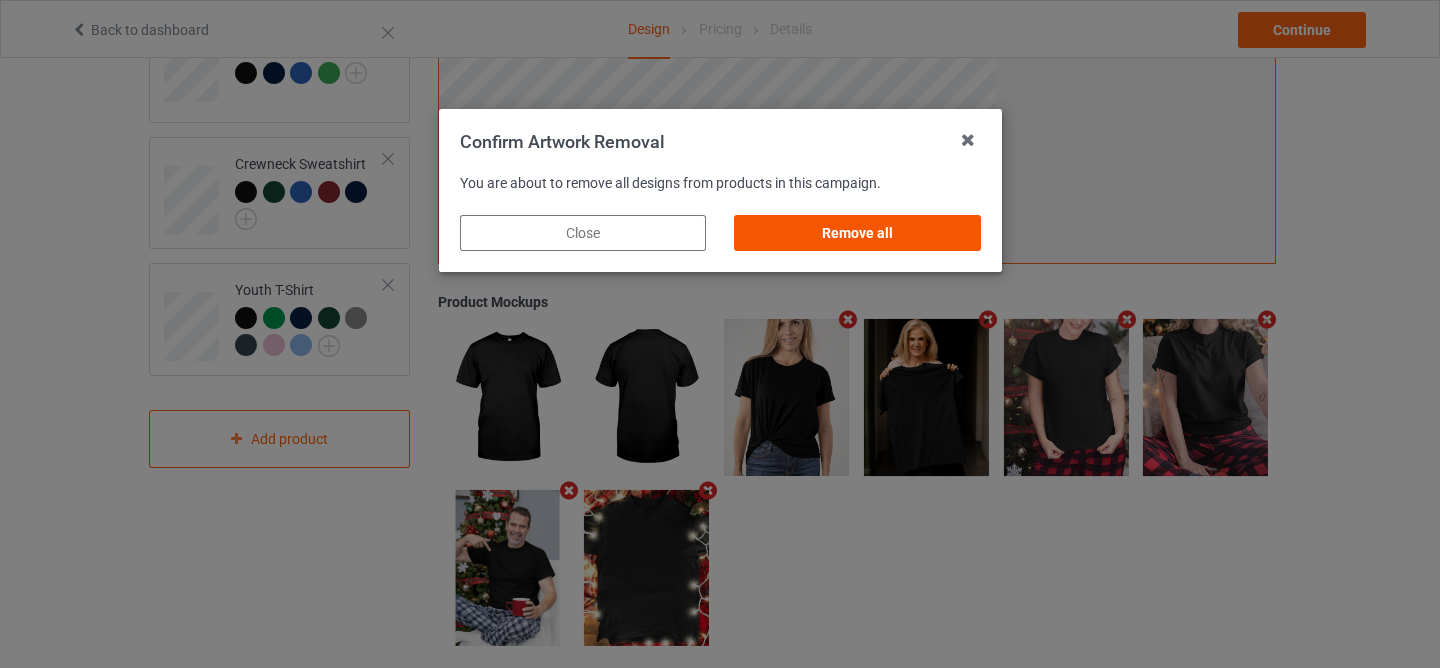 click on "Remove all" at bounding box center [857, 233] 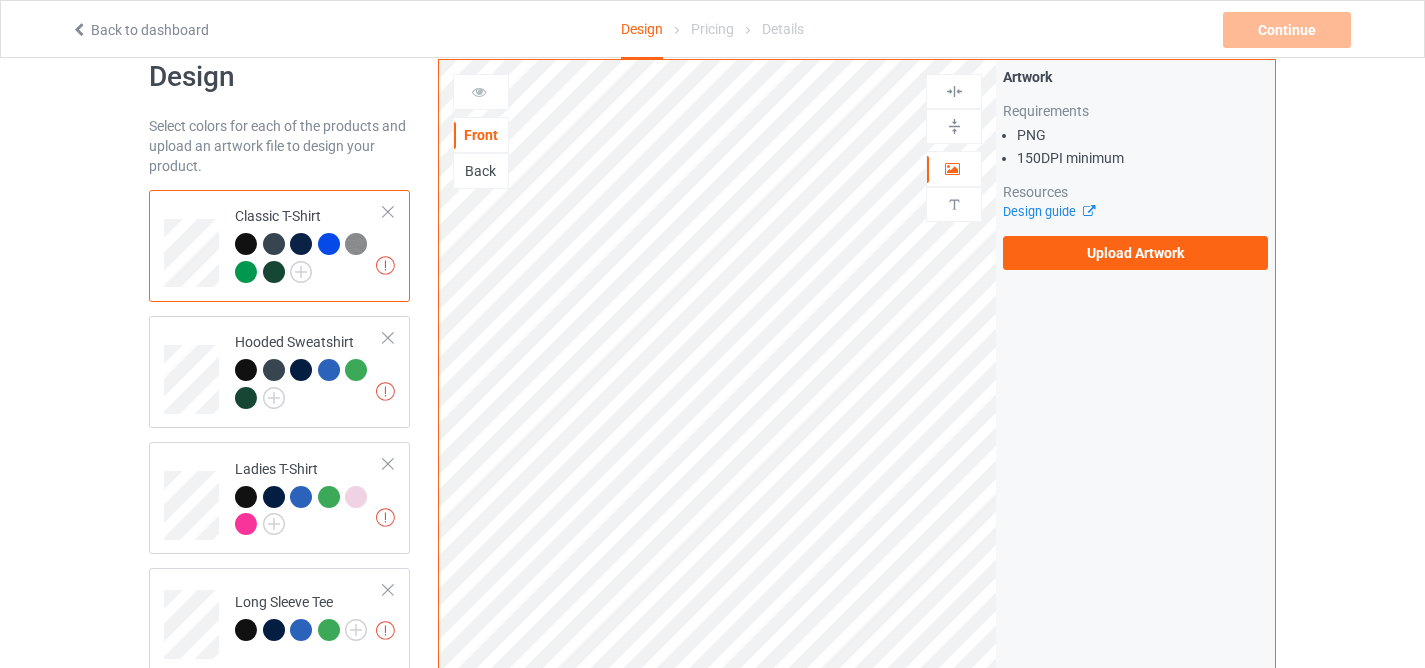 scroll, scrollTop: 0, scrollLeft: 0, axis: both 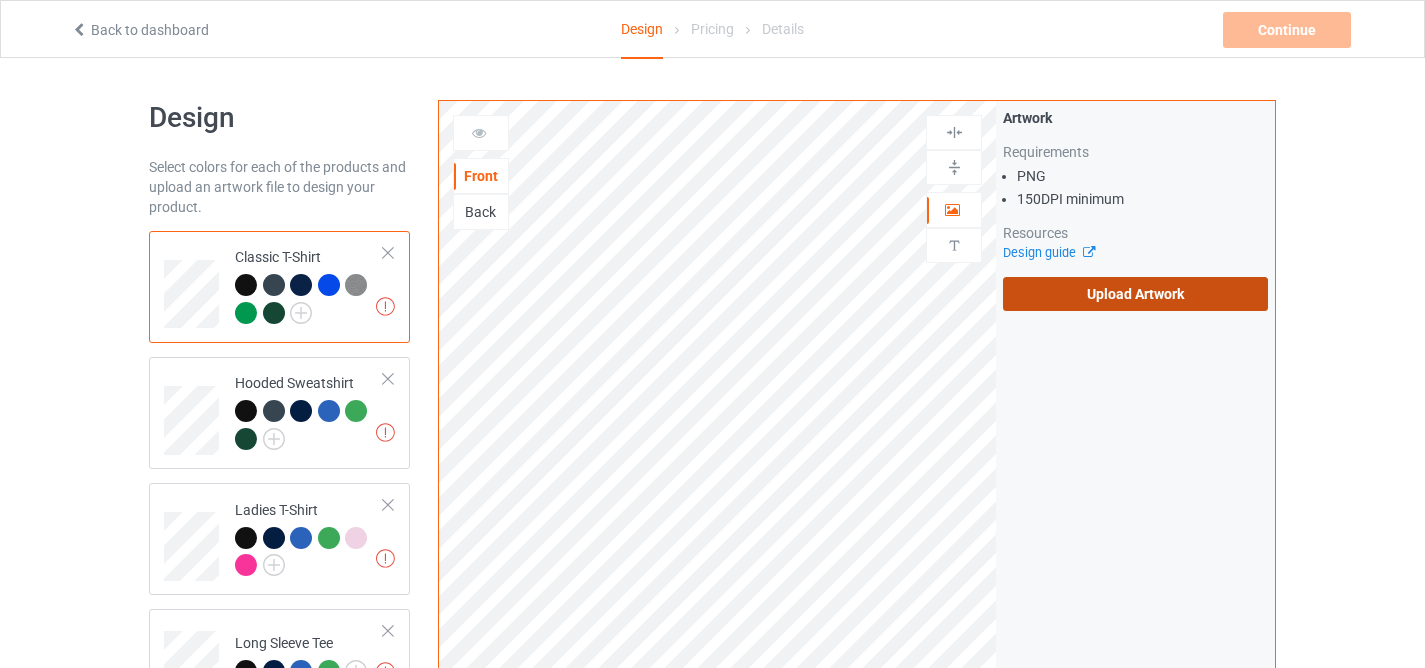 click on "Upload Artwork" at bounding box center (1135, 294) 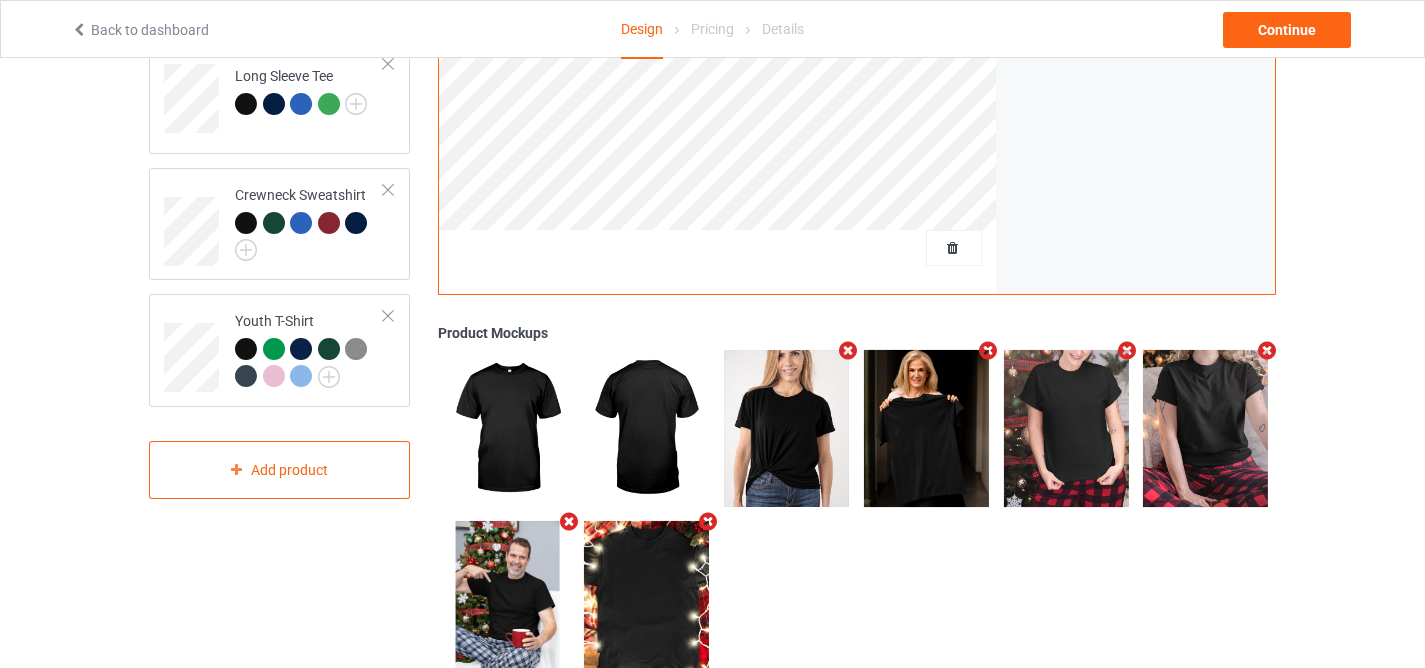 scroll, scrollTop: 568, scrollLeft: 0, axis: vertical 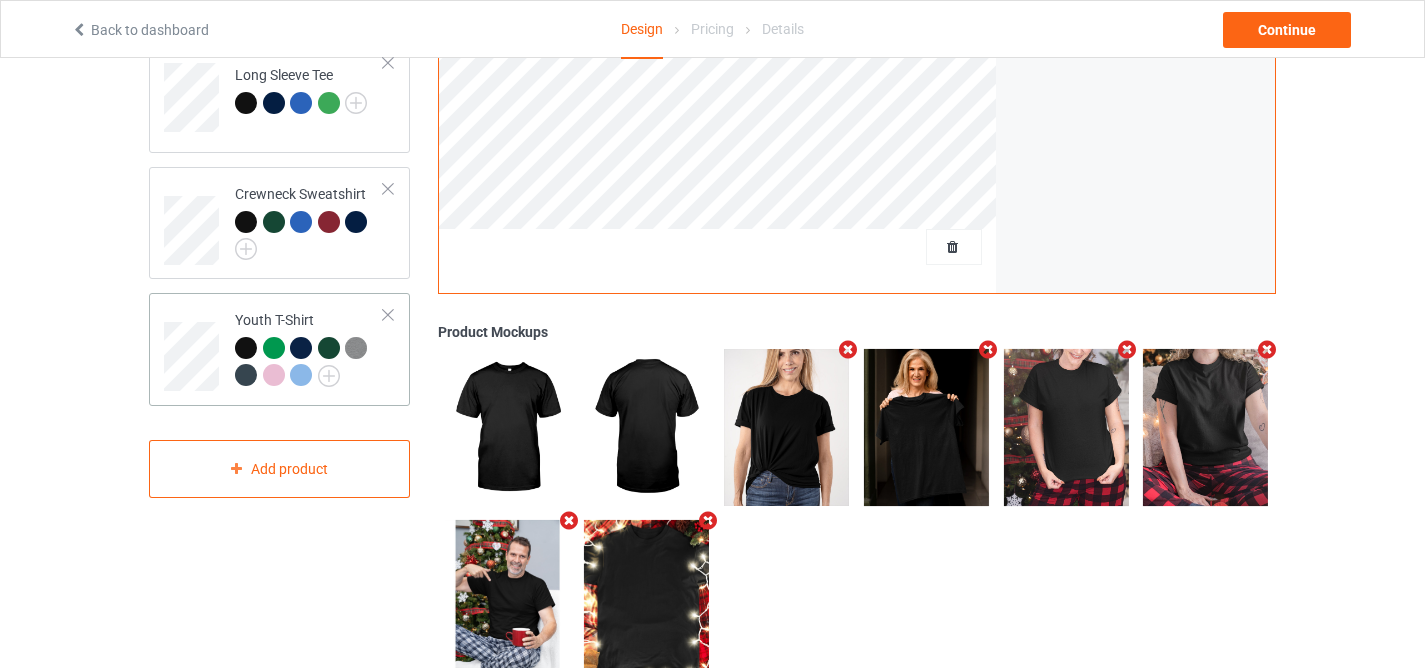 click at bounding box center (246, 348) 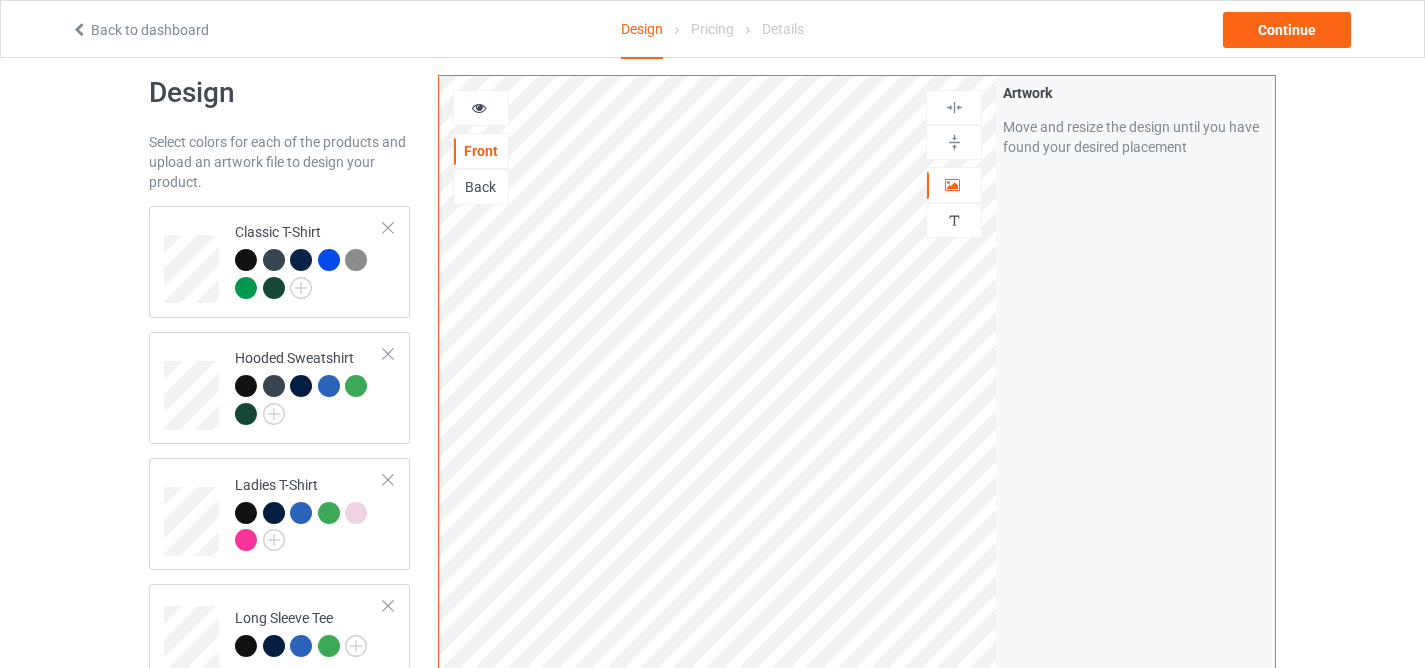 scroll, scrollTop: 0, scrollLeft: 0, axis: both 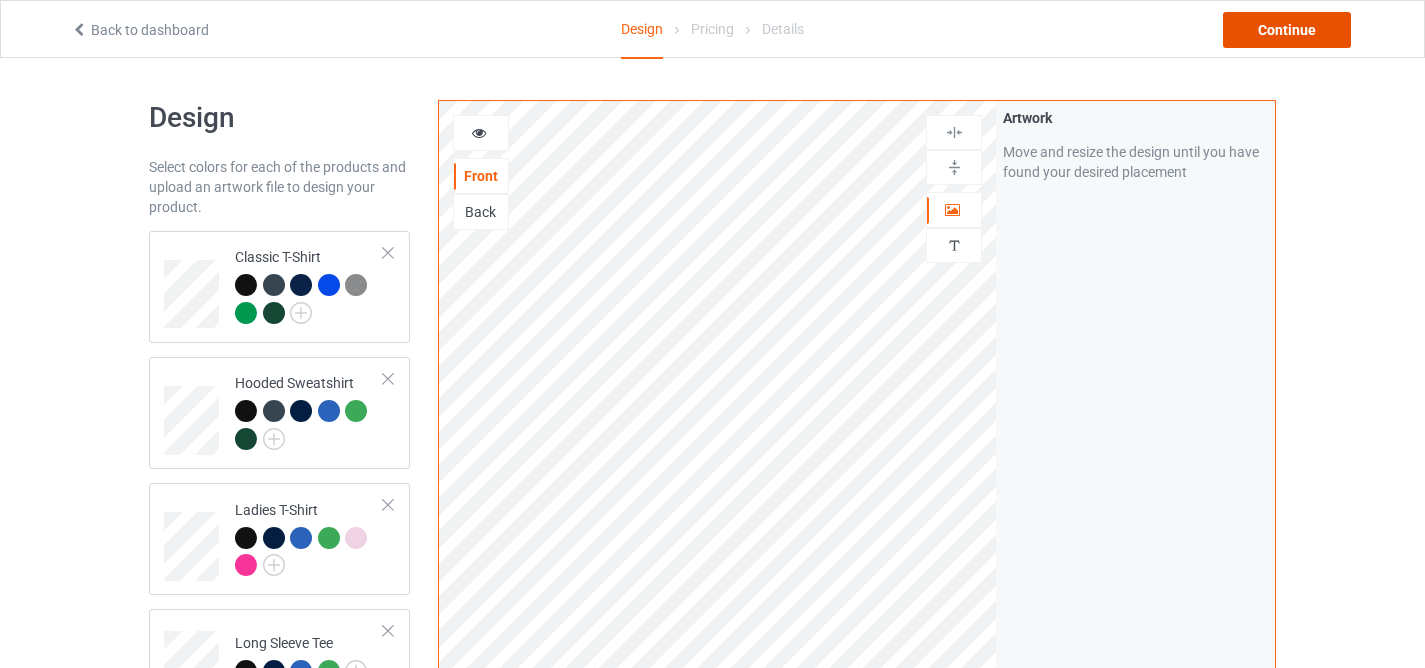 click on "Continue" at bounding box center [1287, 30] 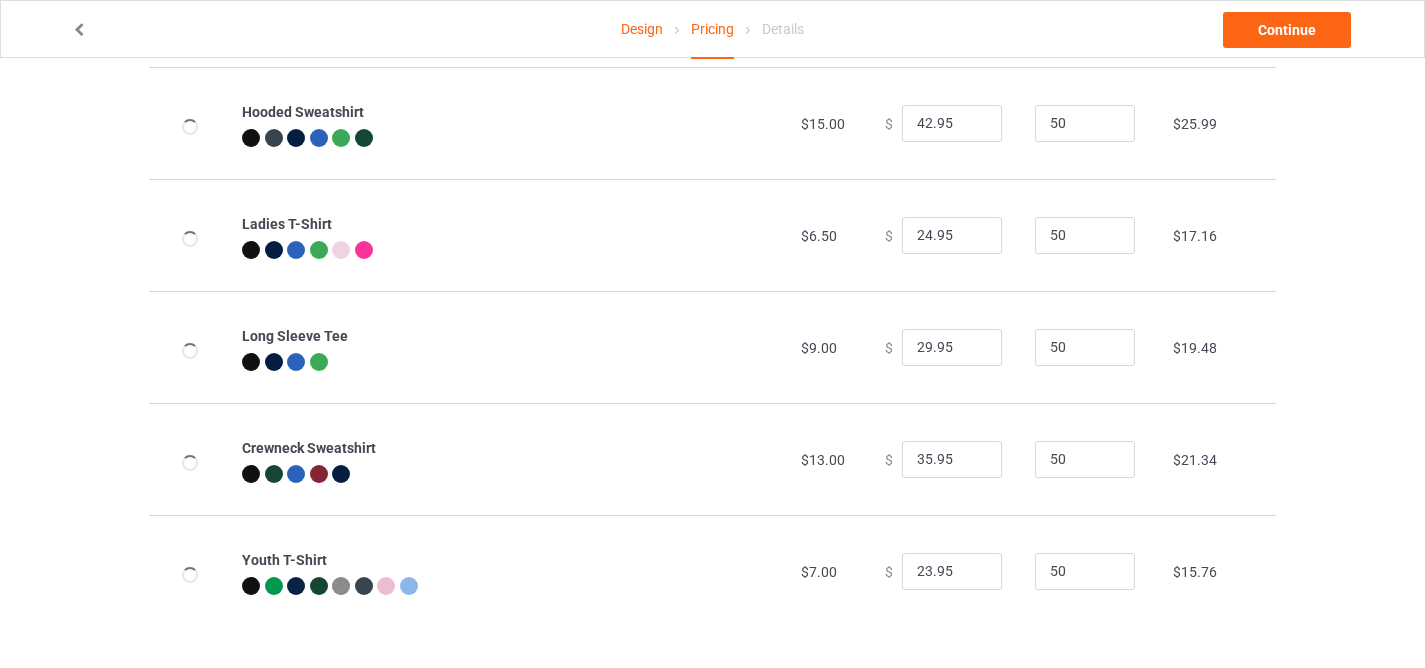 scroll, scrollTop: 243, scrollLeft: 0, axis: vertical 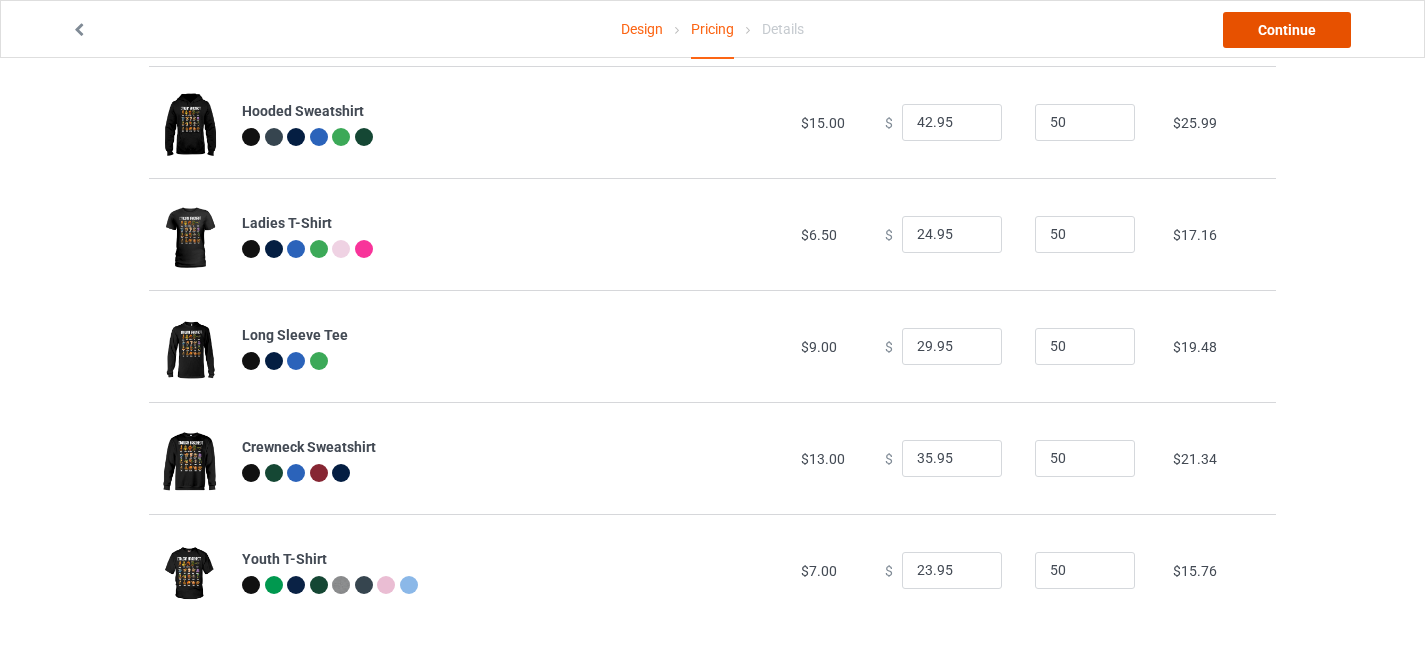click on "Continue" at bounding box center [1287, 30] 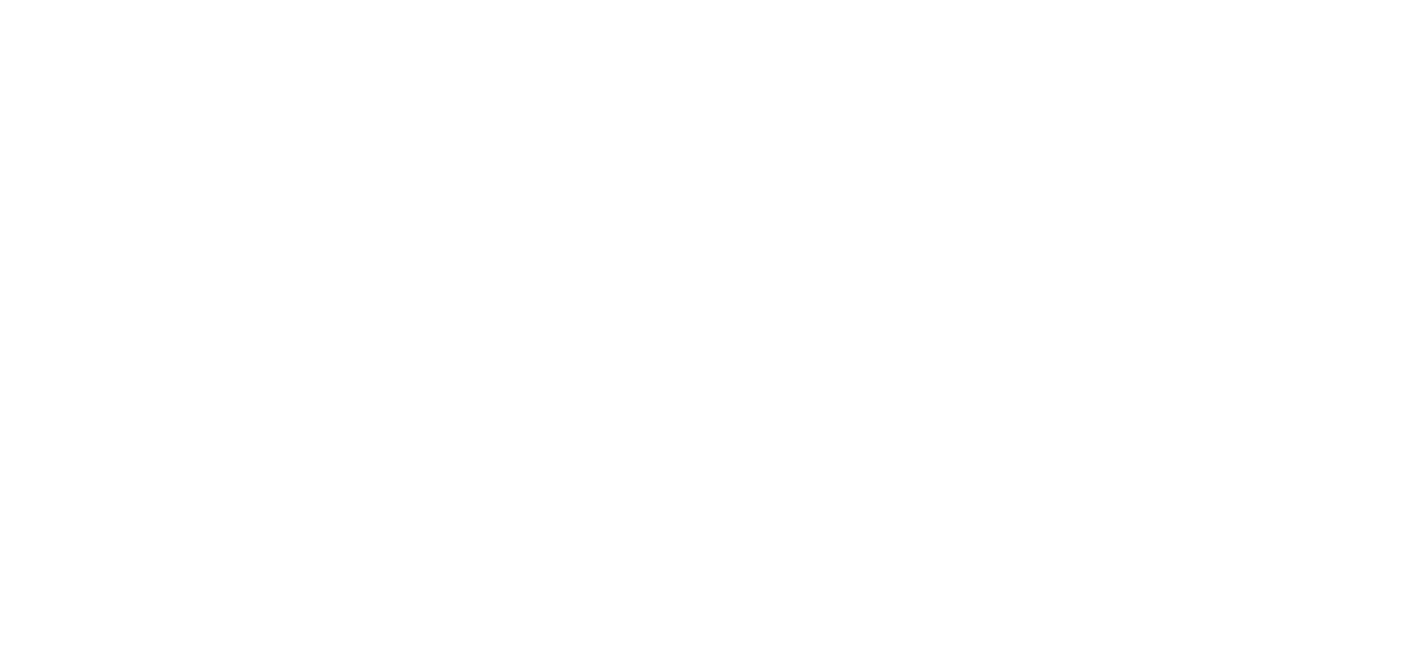 scroll, scrollTop: 0, scrollLeft: 0, axis: both 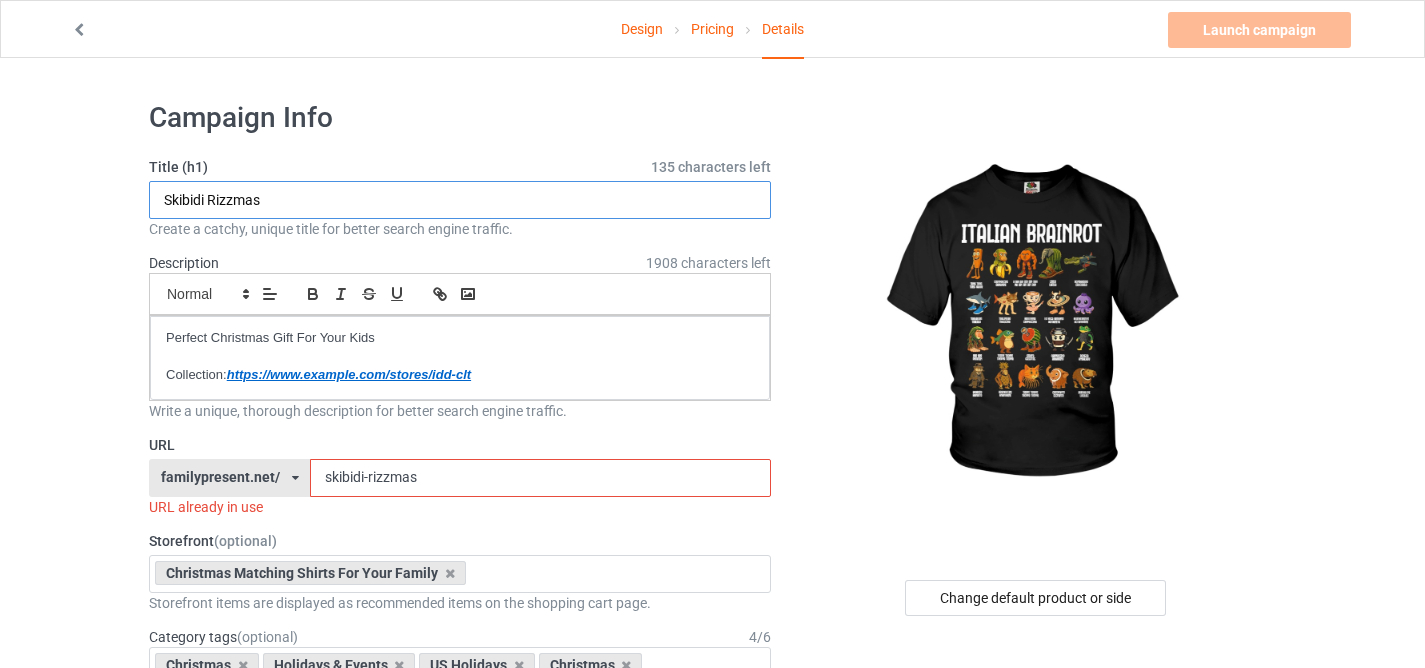click on "Skibidi Rizzmas" at bounding box center (460, 200) 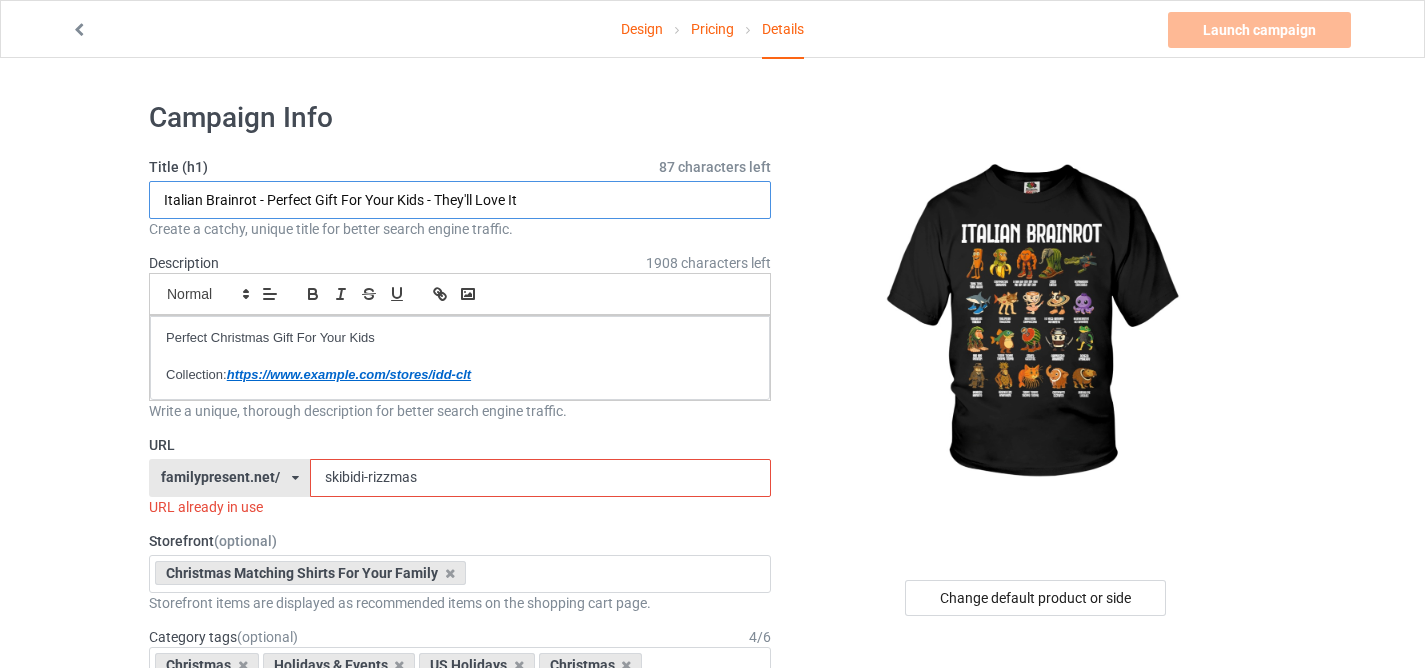 type on "Italian Brainrot - Perfect Gift For Your Kids - They'll Love It" 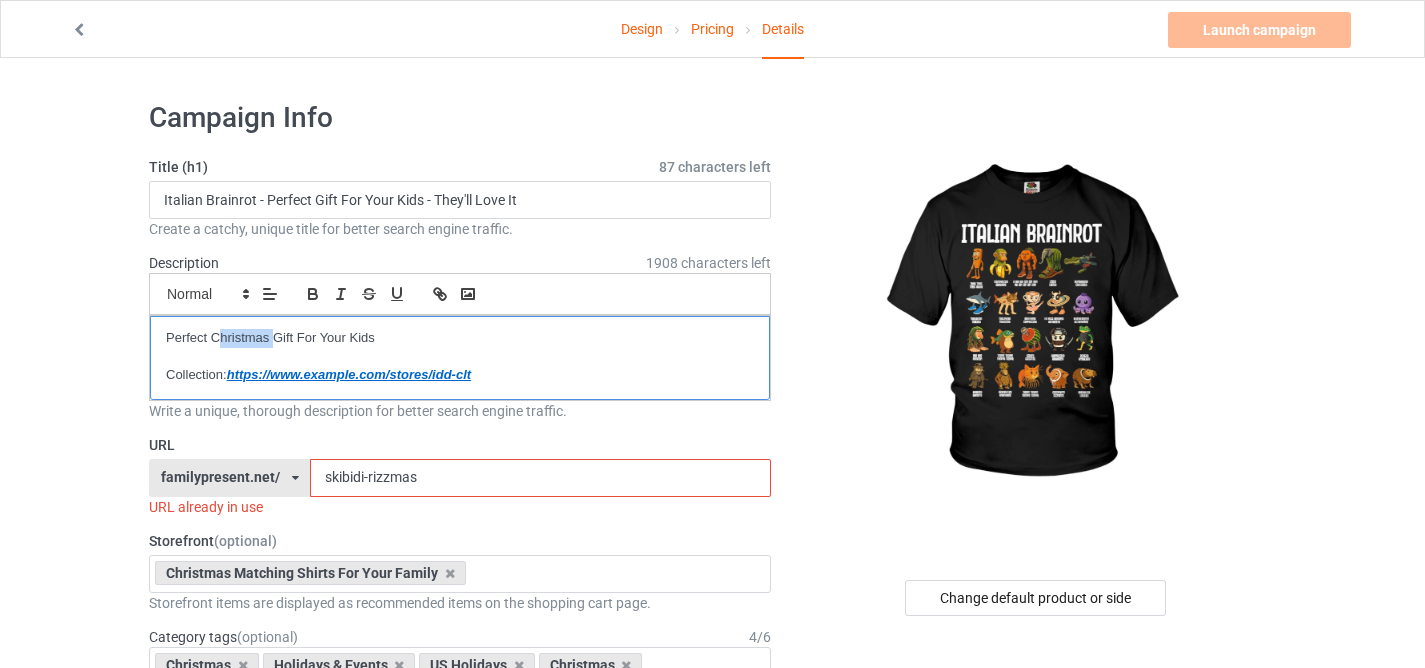drag, startPoint x: 216, startPoint y: 337, endPoint x: 271, endPoint y: 343, distance: 55.326305 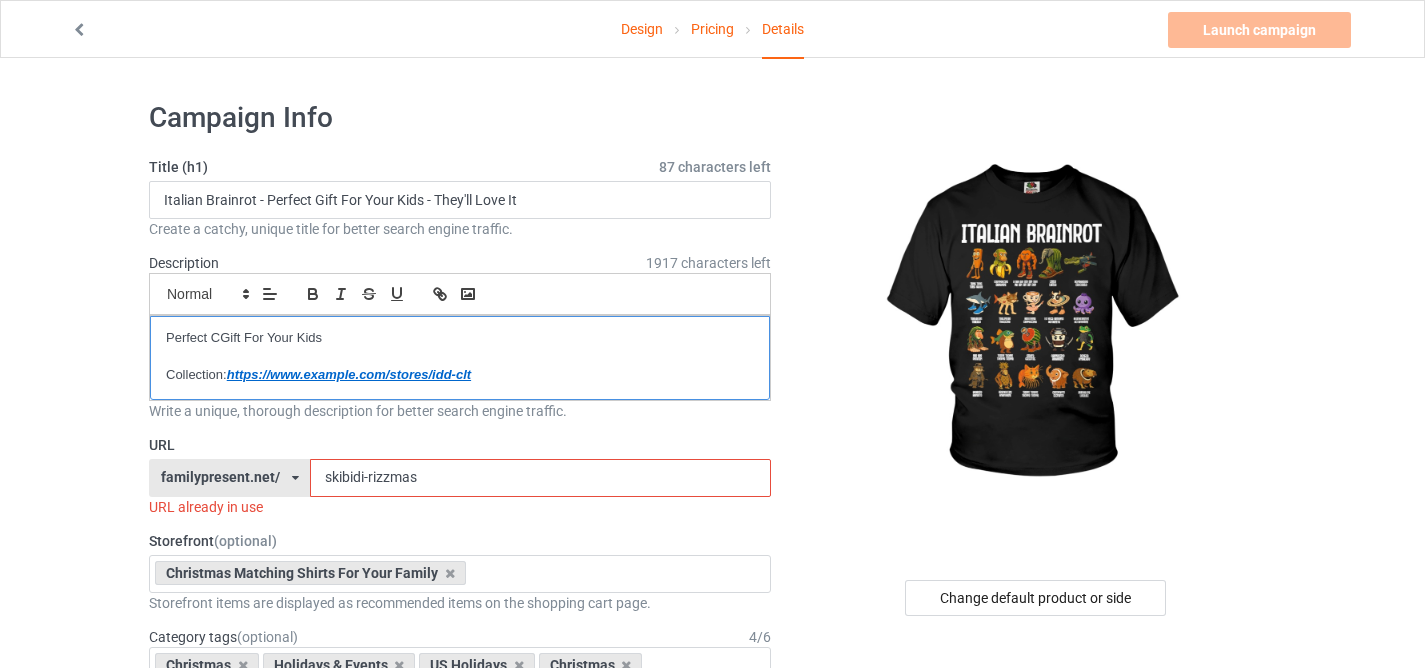 type 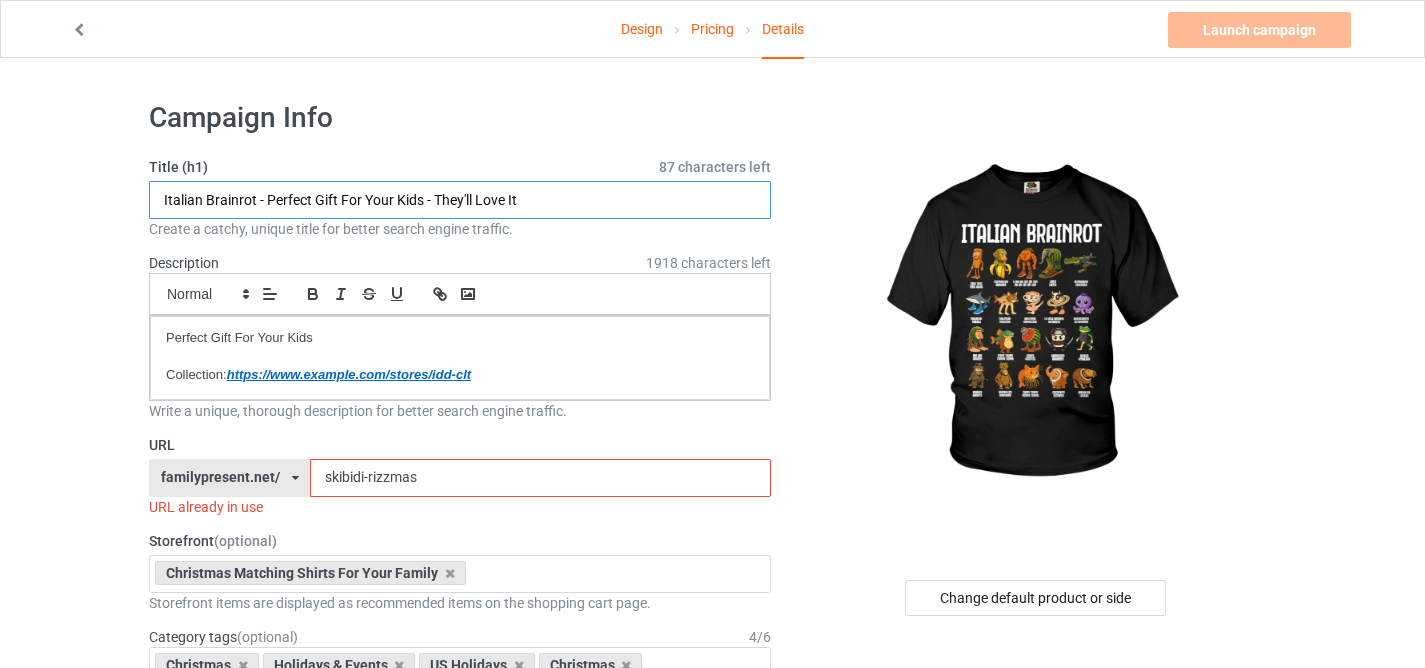 click on "Italian Brainrot - Perfect Gift For Your Kids - They'll Love It" at bounding box center (460, 200) 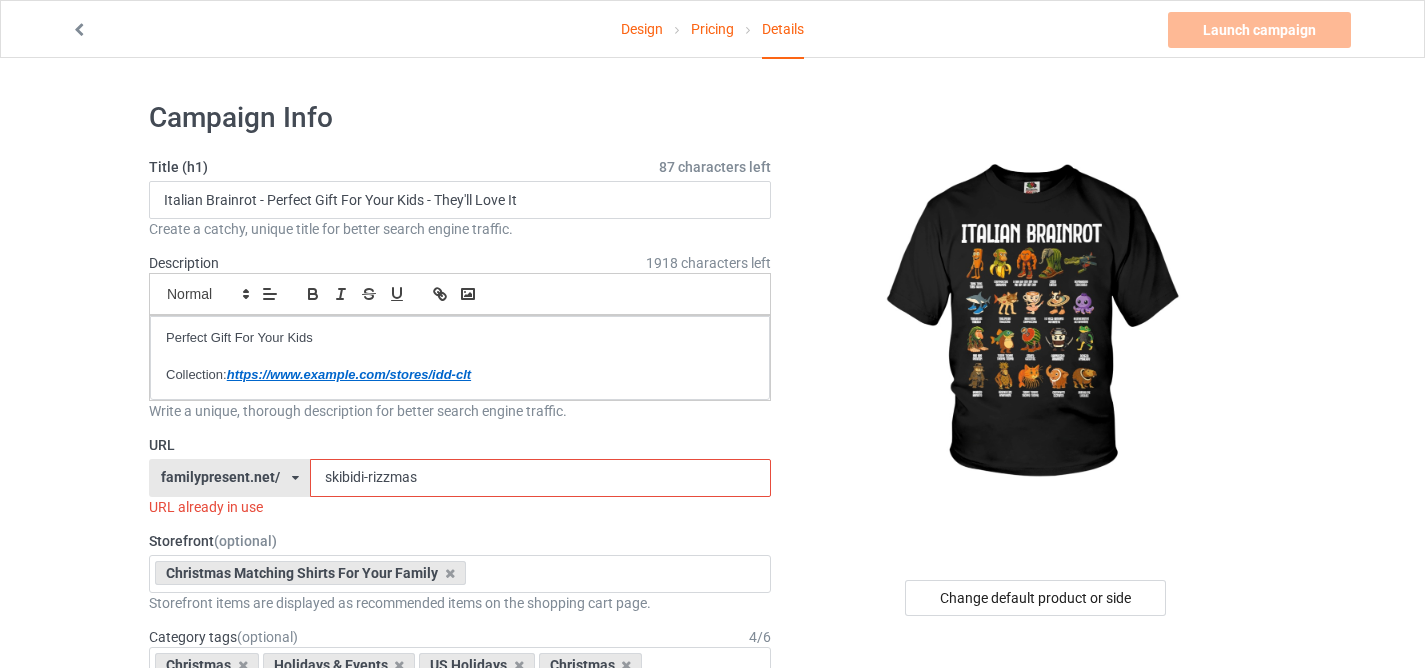 click on "skibidi-rizzmas" at bounding box center (540, 478) 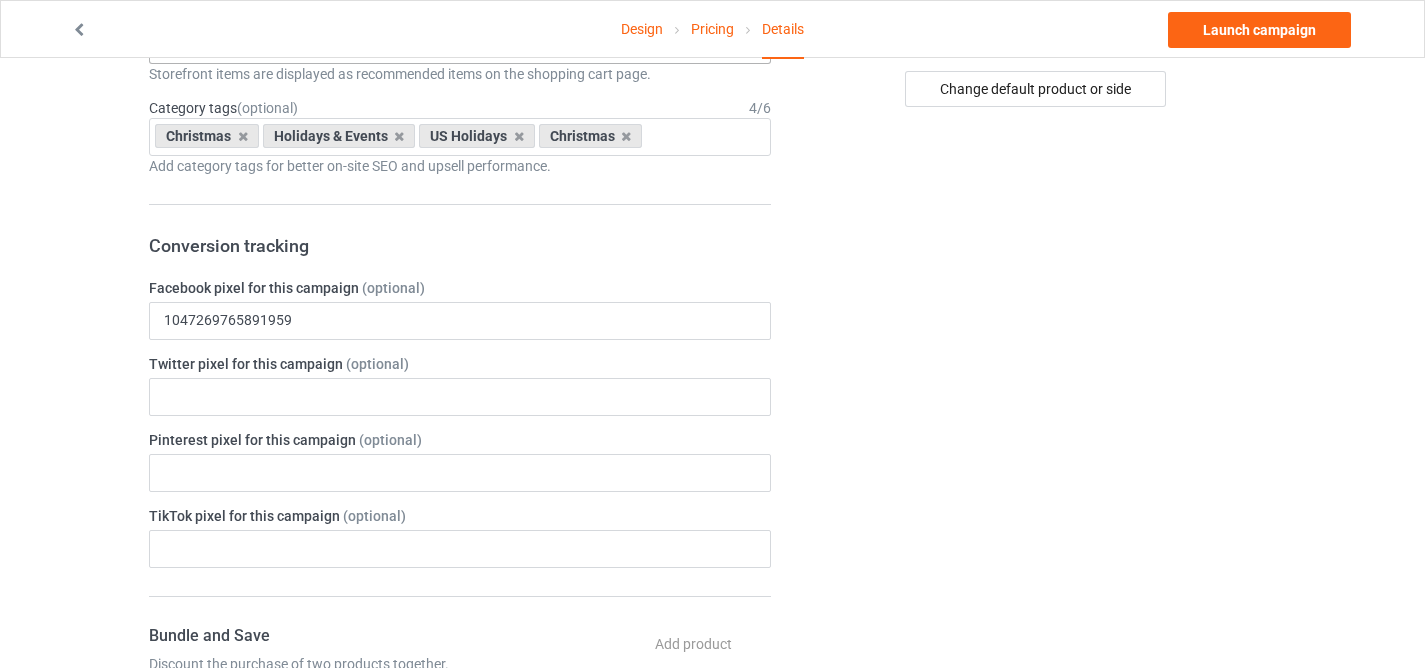 scroll, scrollTop: 102, scrollLeft: 0, axis: vertical 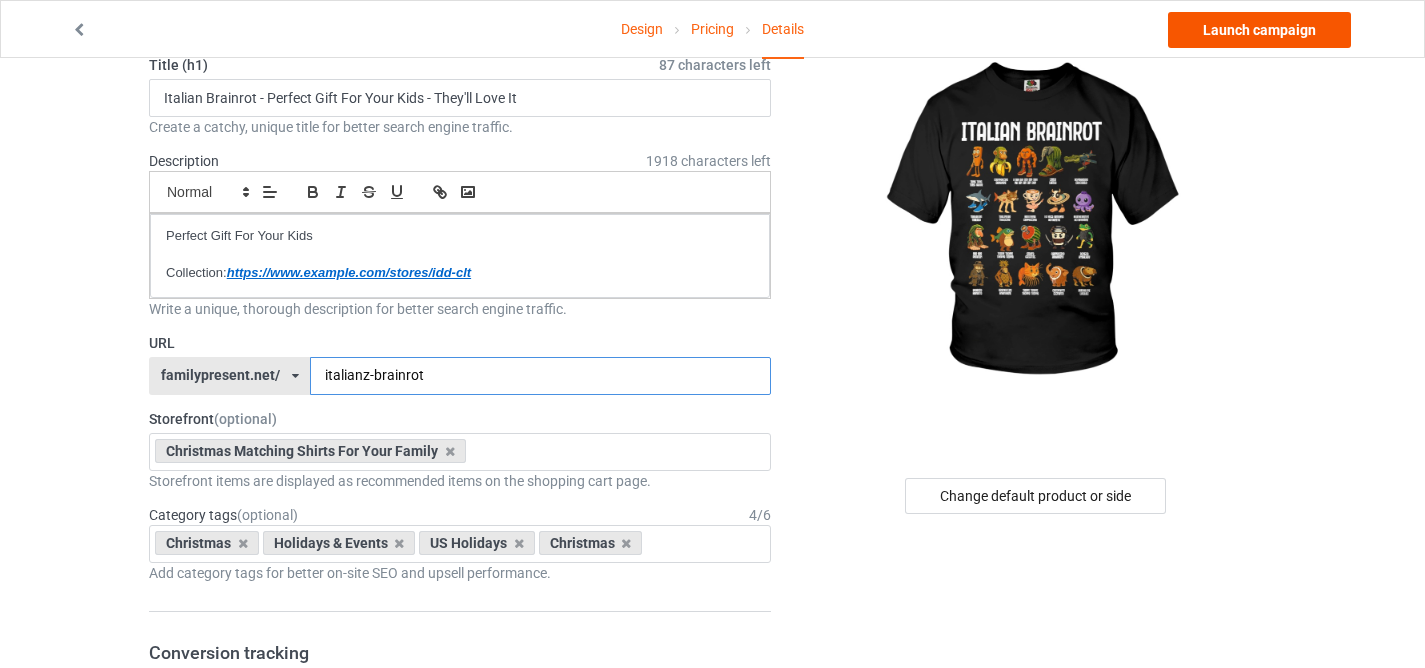 type on "italianz-brainrot" 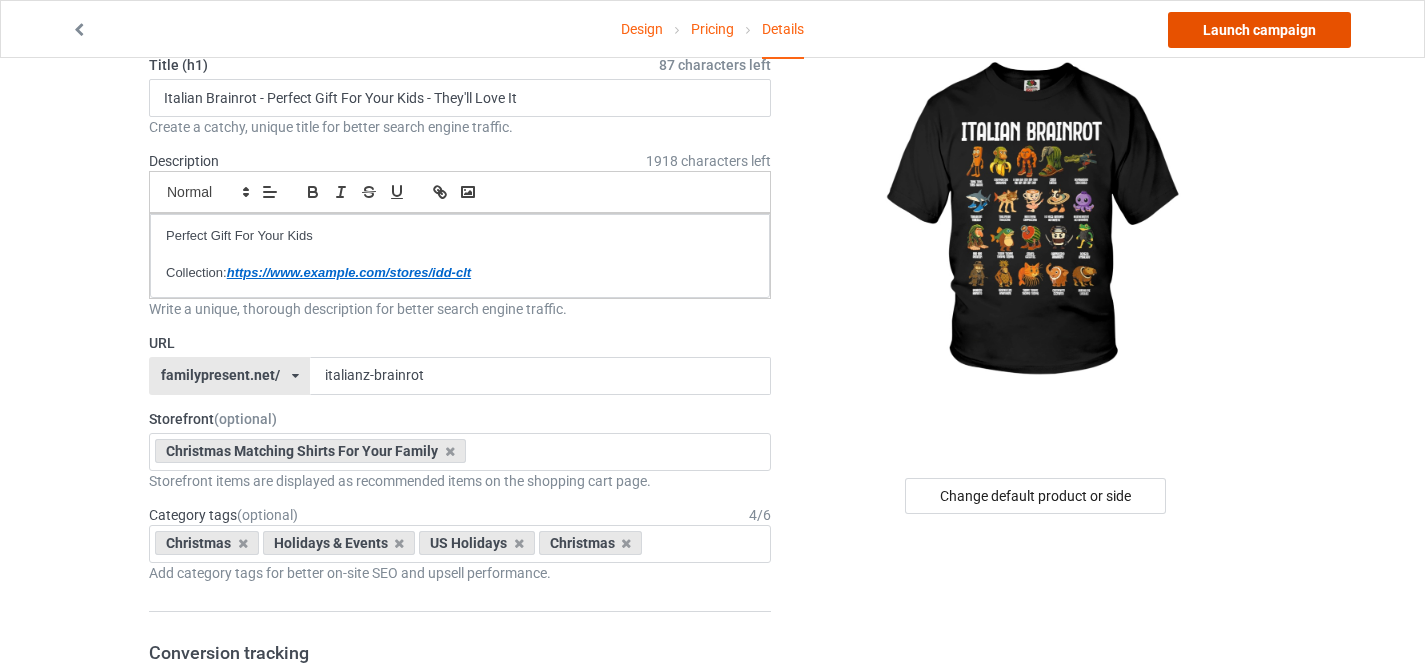 click on "Launch campaign" at bounding box center [1259, 30] 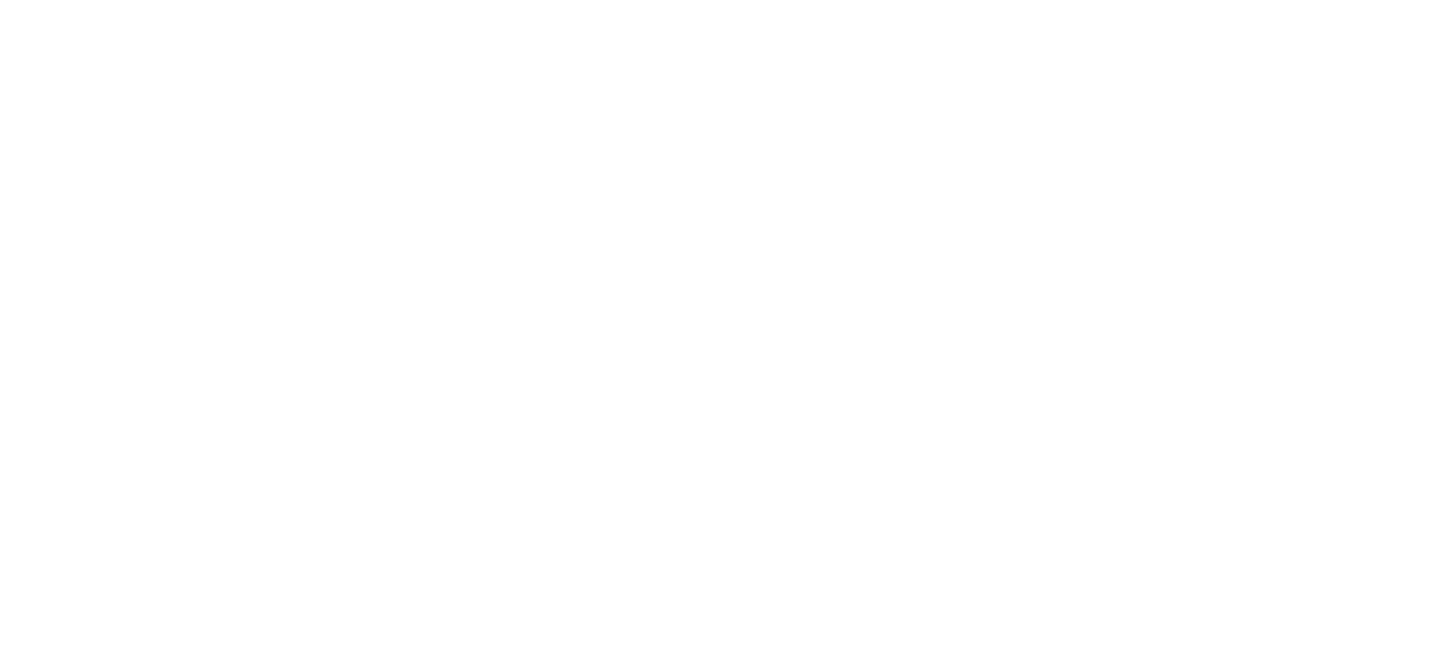 scroll, scrollTop: 0, scrollLeft: 0, axis: both 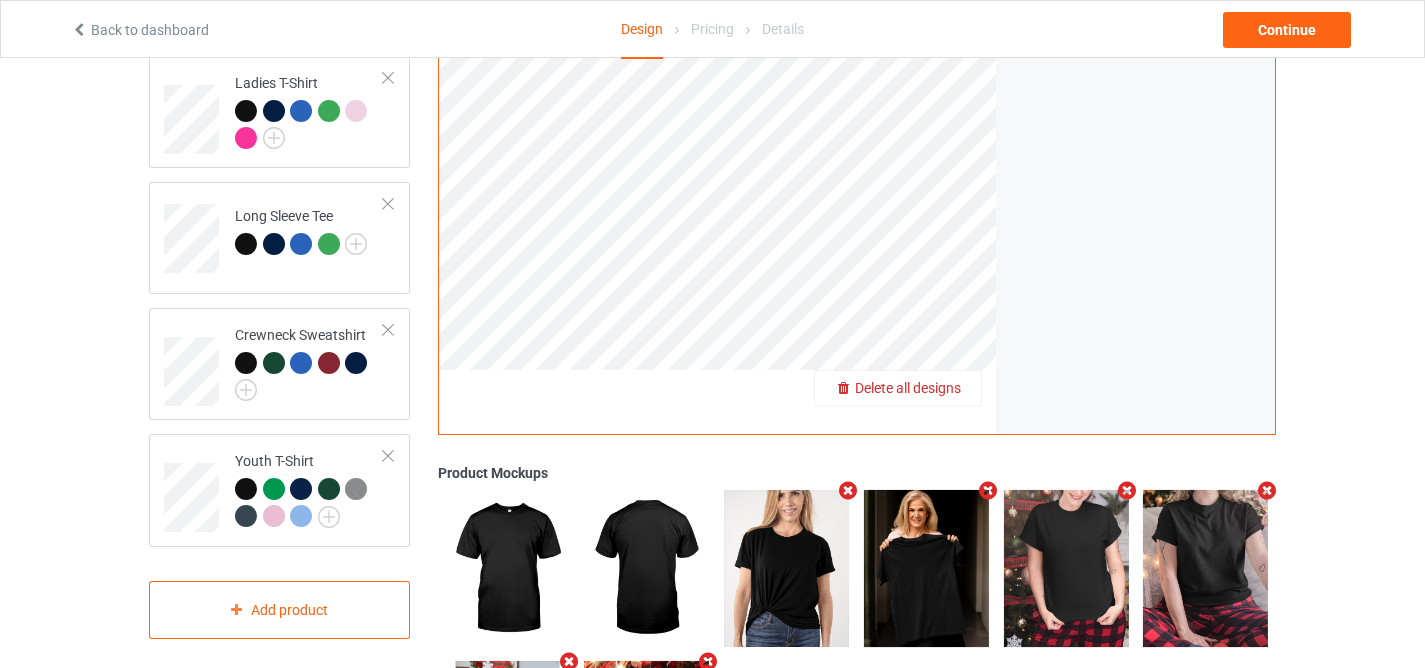 click on "Delete all designs" at bounding box center [908, 388] 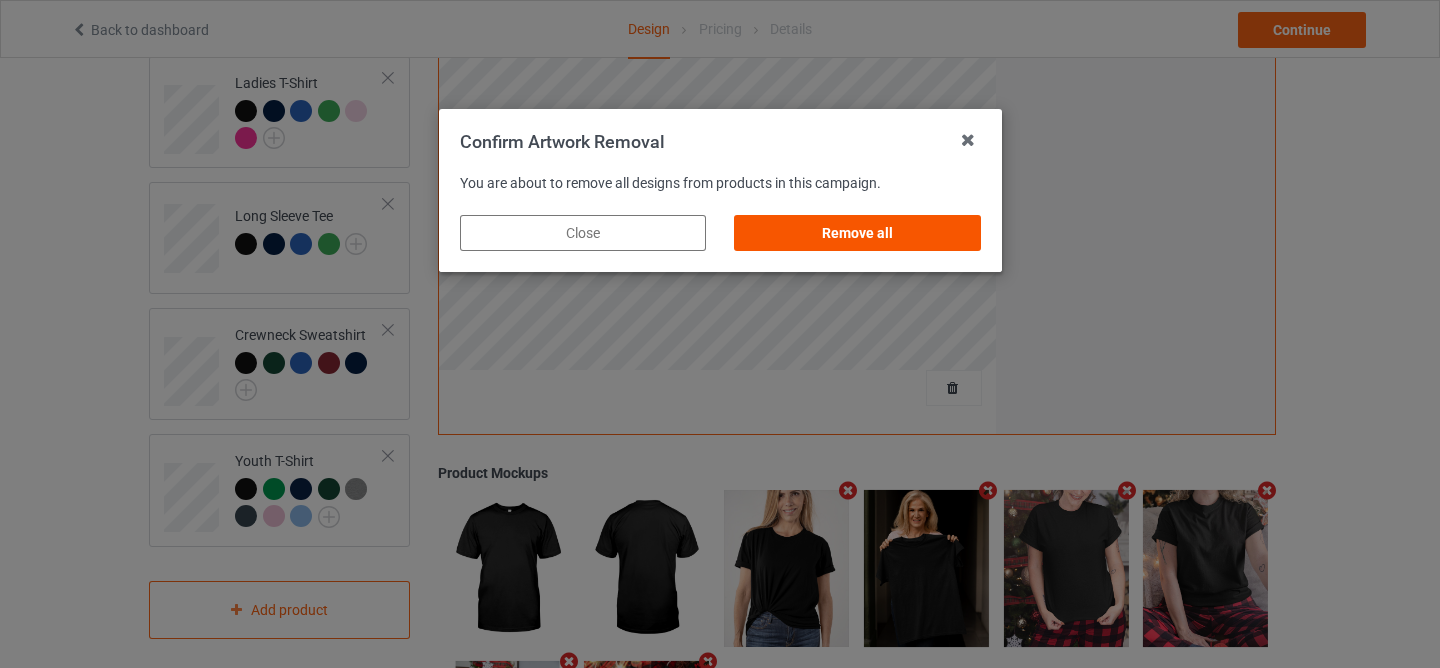 click on "Remove all" at bounding box center [857, 233] 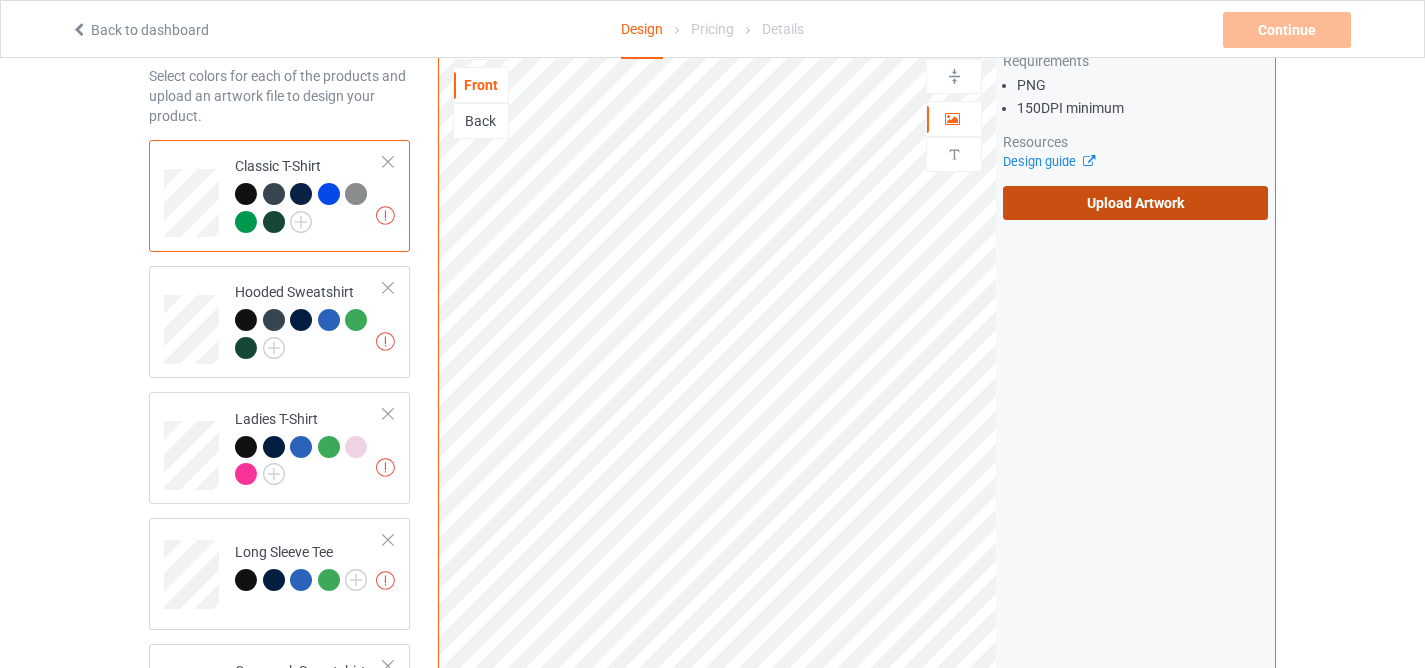 scroll, scrollTop: 56, scrollLeft: 0, axis: vertical 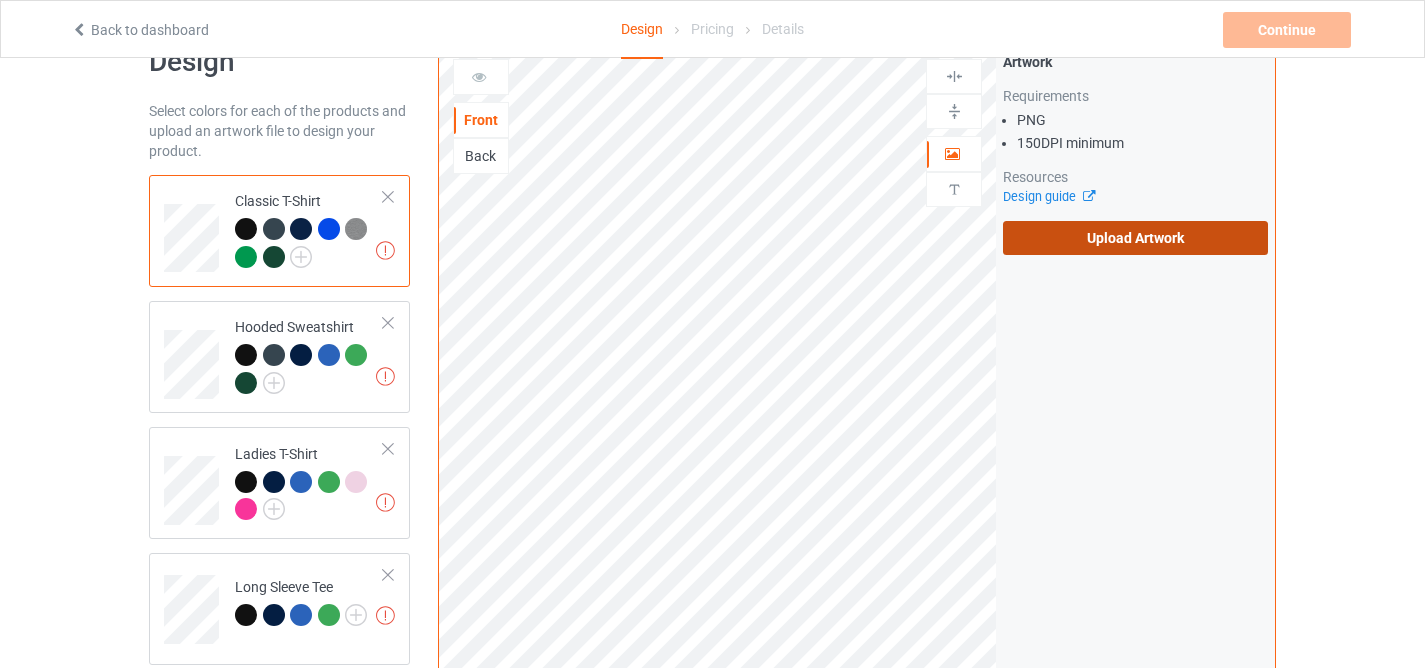 click on "Upload Artwork" at bounding box center (1135, 238) 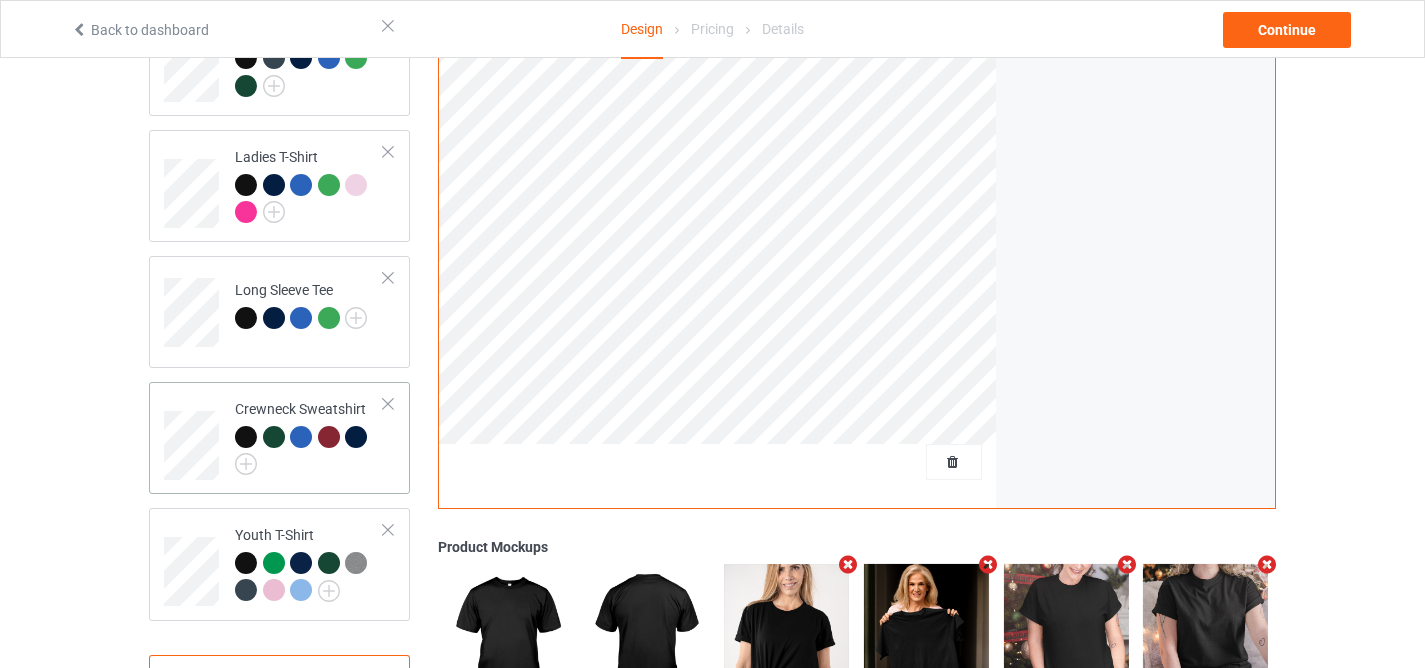 scroll, scrollTop: 474, scrollLeft: 0, axis: vertical 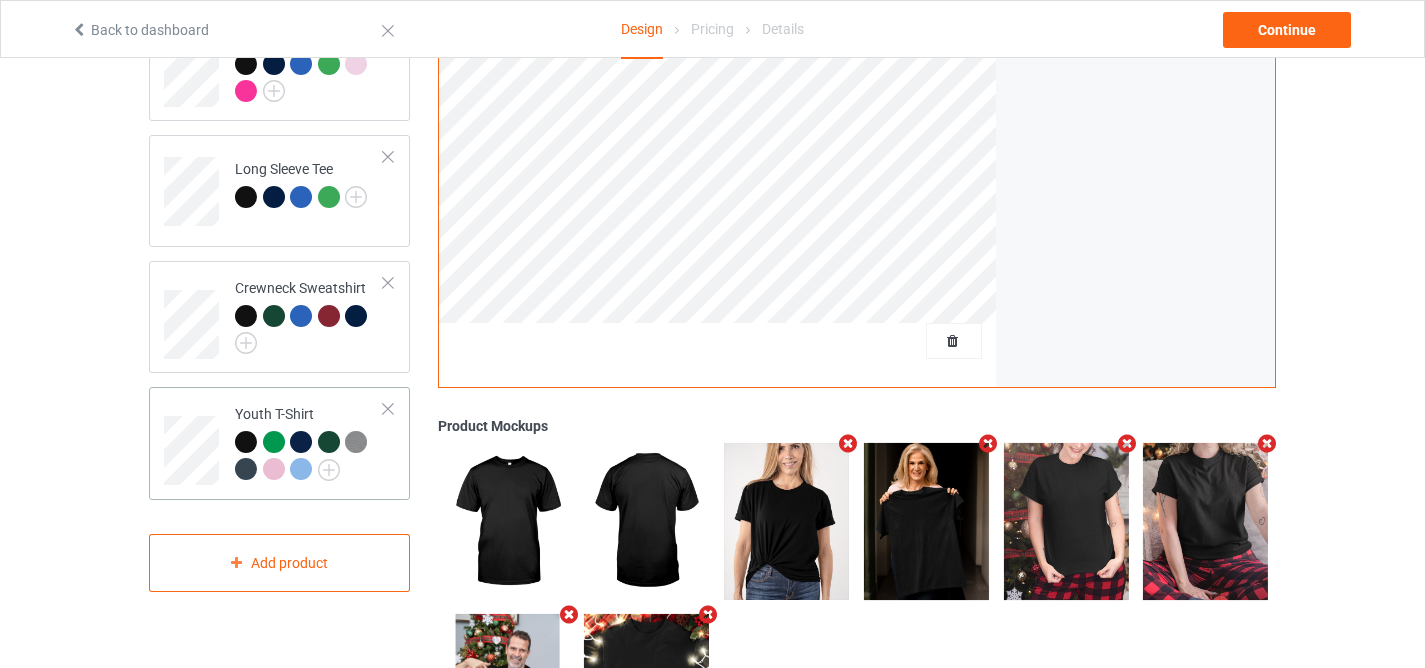 click at bounding box center (246, 442) 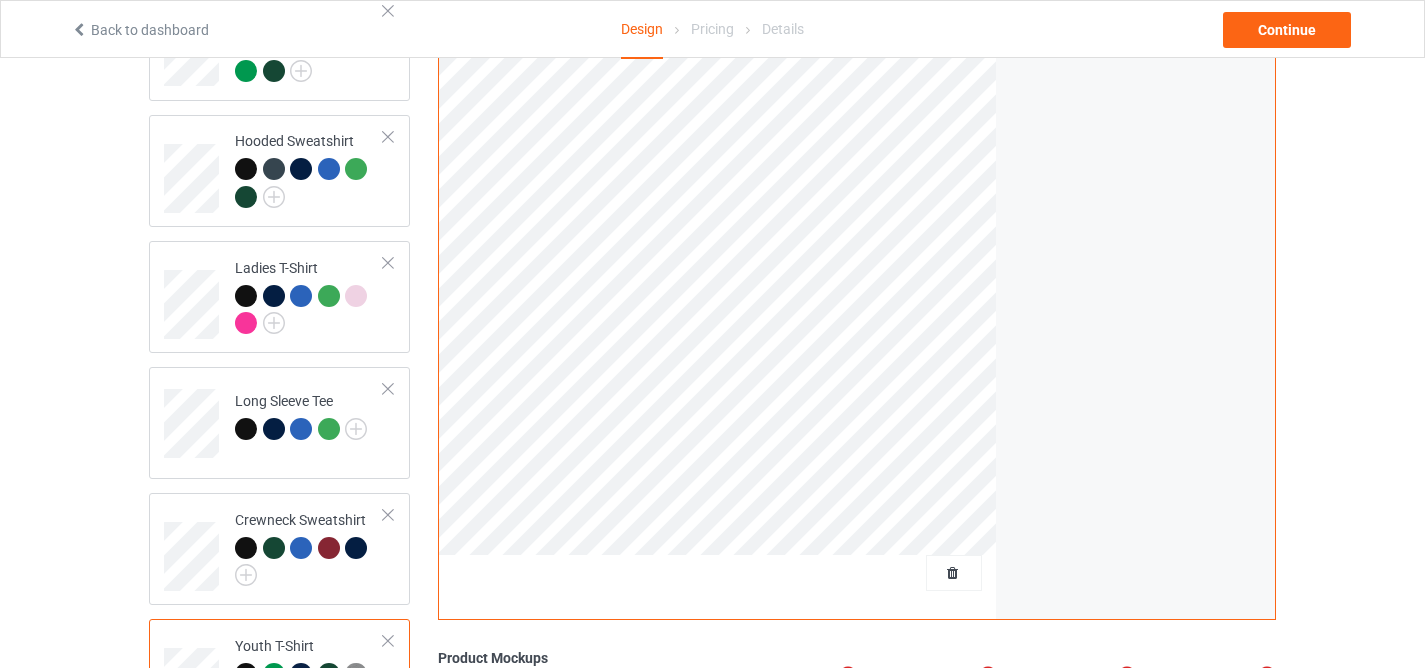 scroll, scrollTop: 212, scrollLeft: 0, axis: vertical 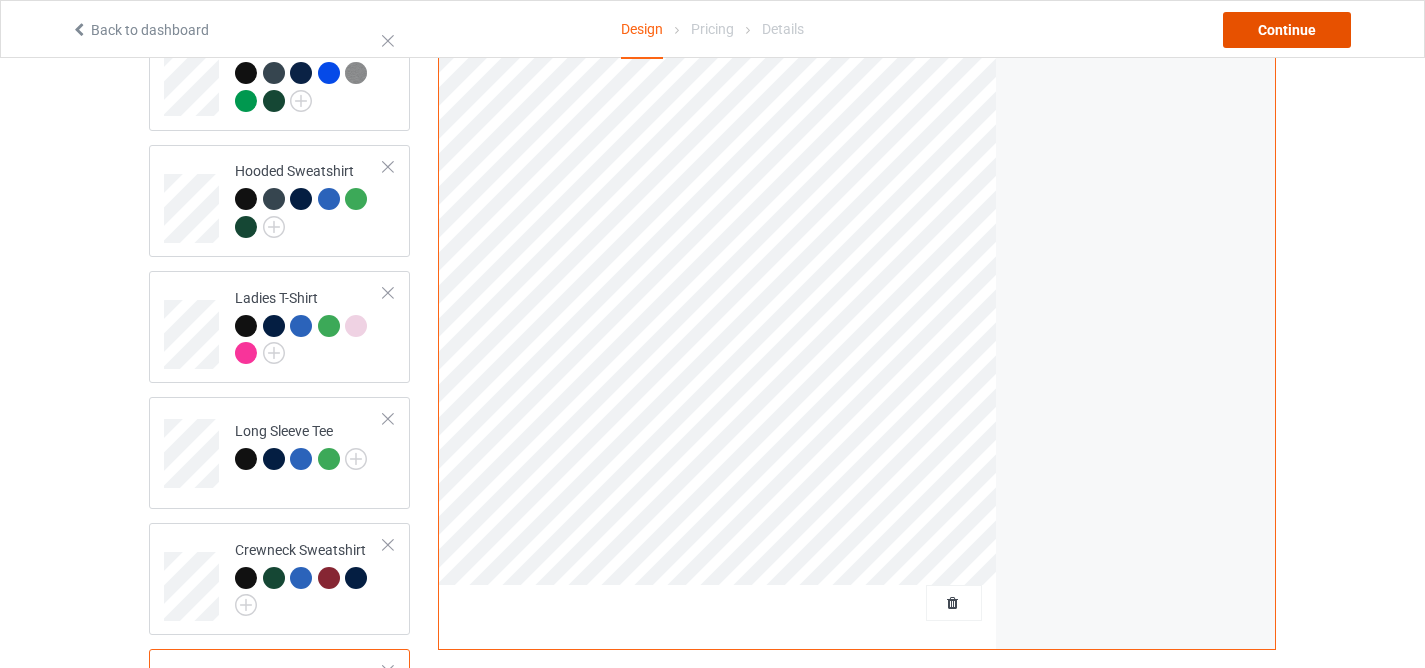 click on "Continue" at bounding box center (1287, 30) 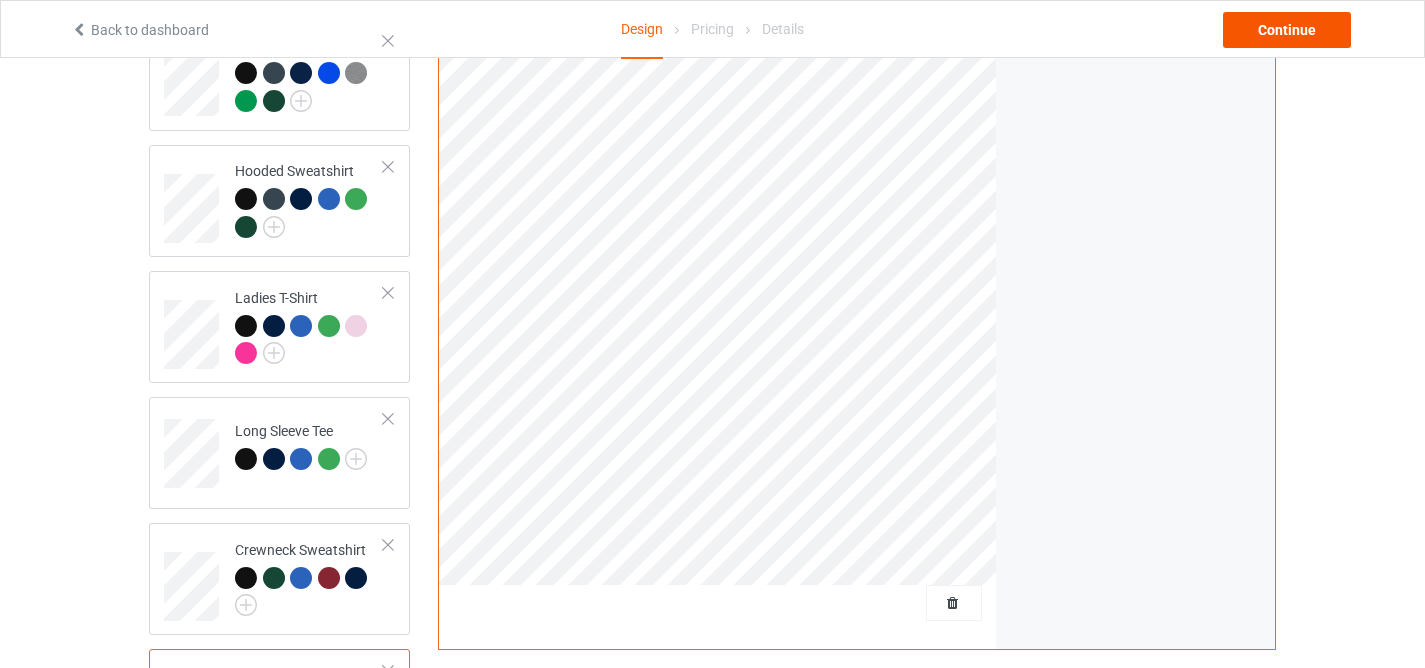 scroll, scrollTop: 0, scrollLeft: 0, axis: both 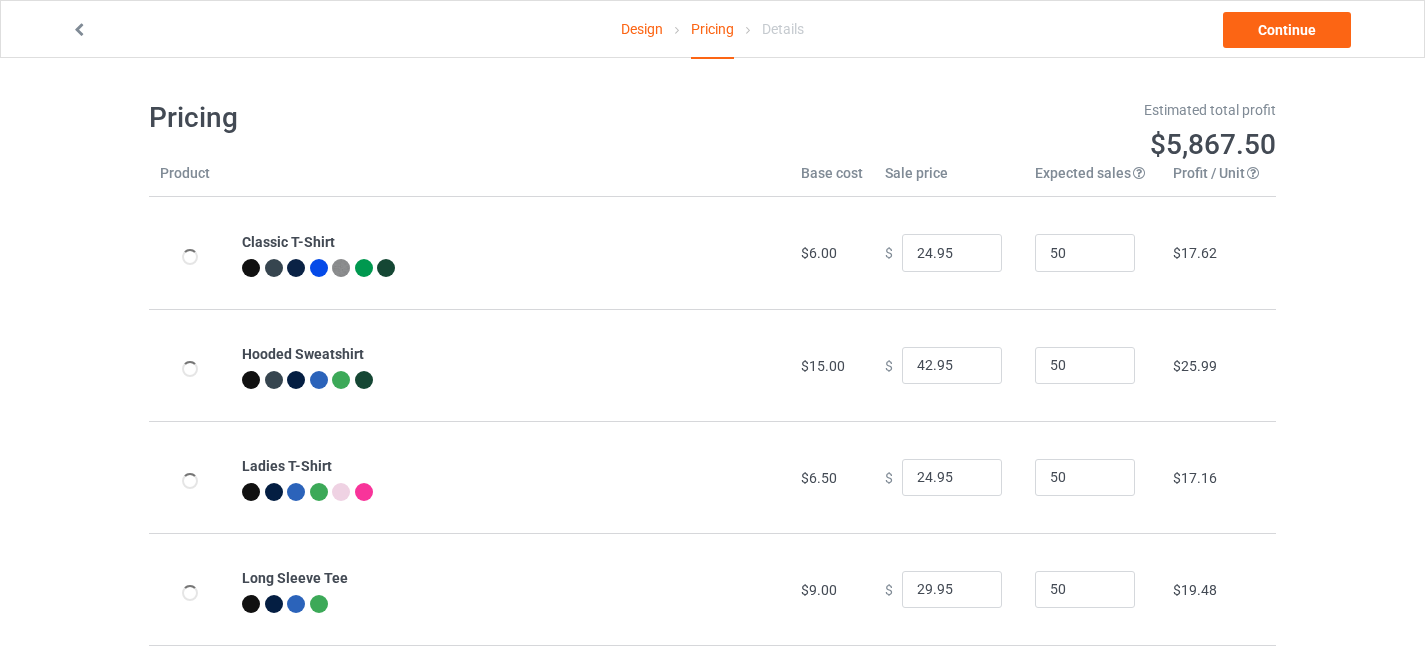 click on "Continue" at bounding box center [1287, 30] 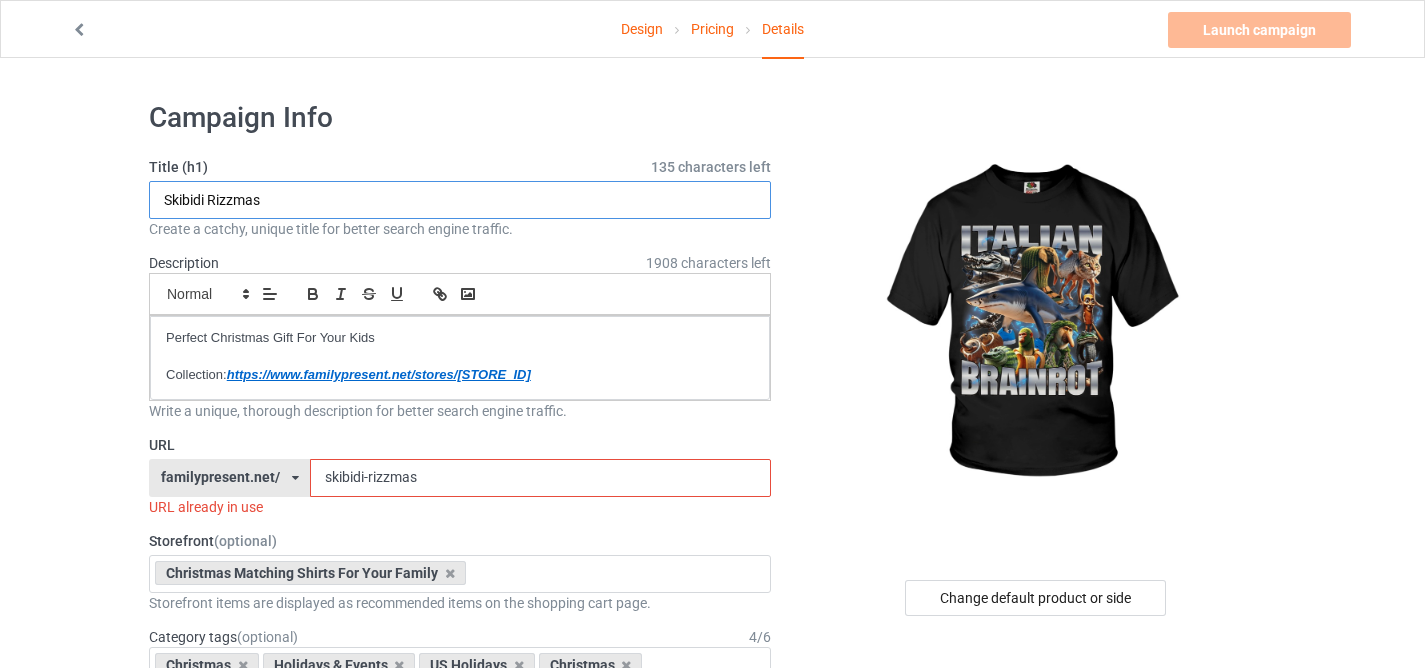 click on "Skibidi Rizzmas" at bounding box center (460, 200) 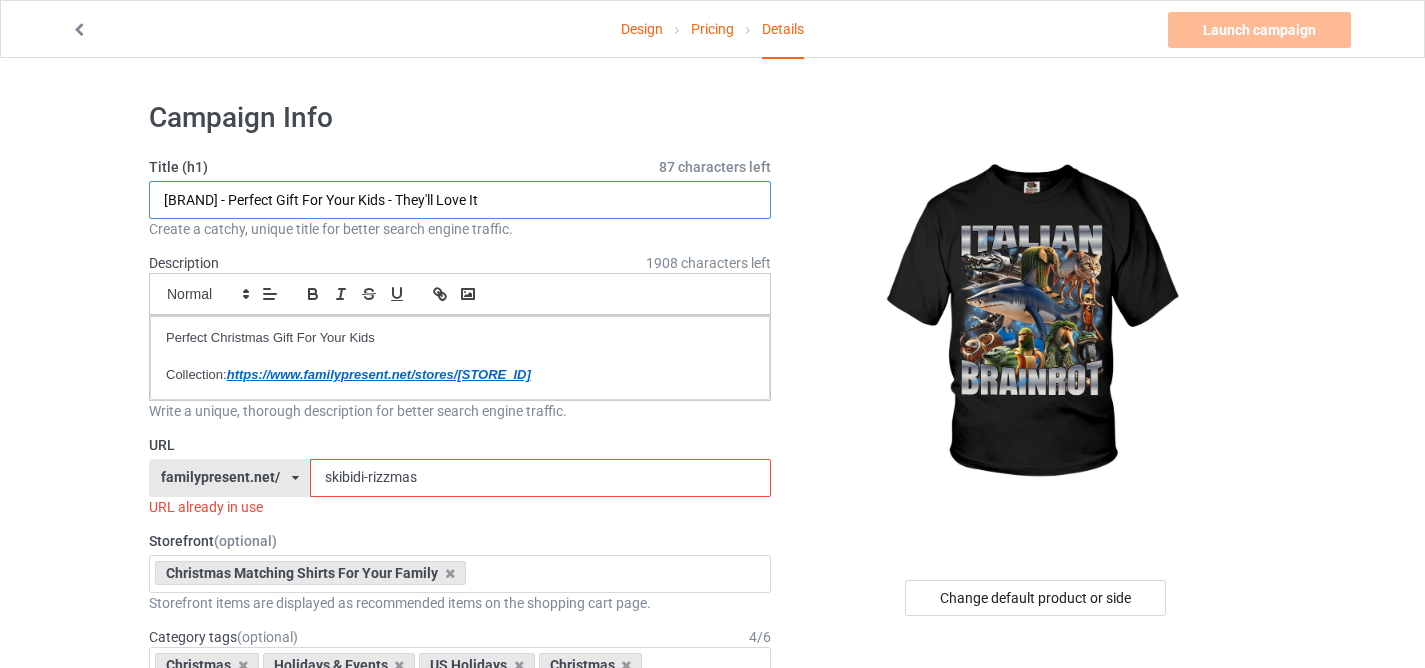 type on "Italian Brainrot - Perfect Gift For Your Kids - They'll Love It" 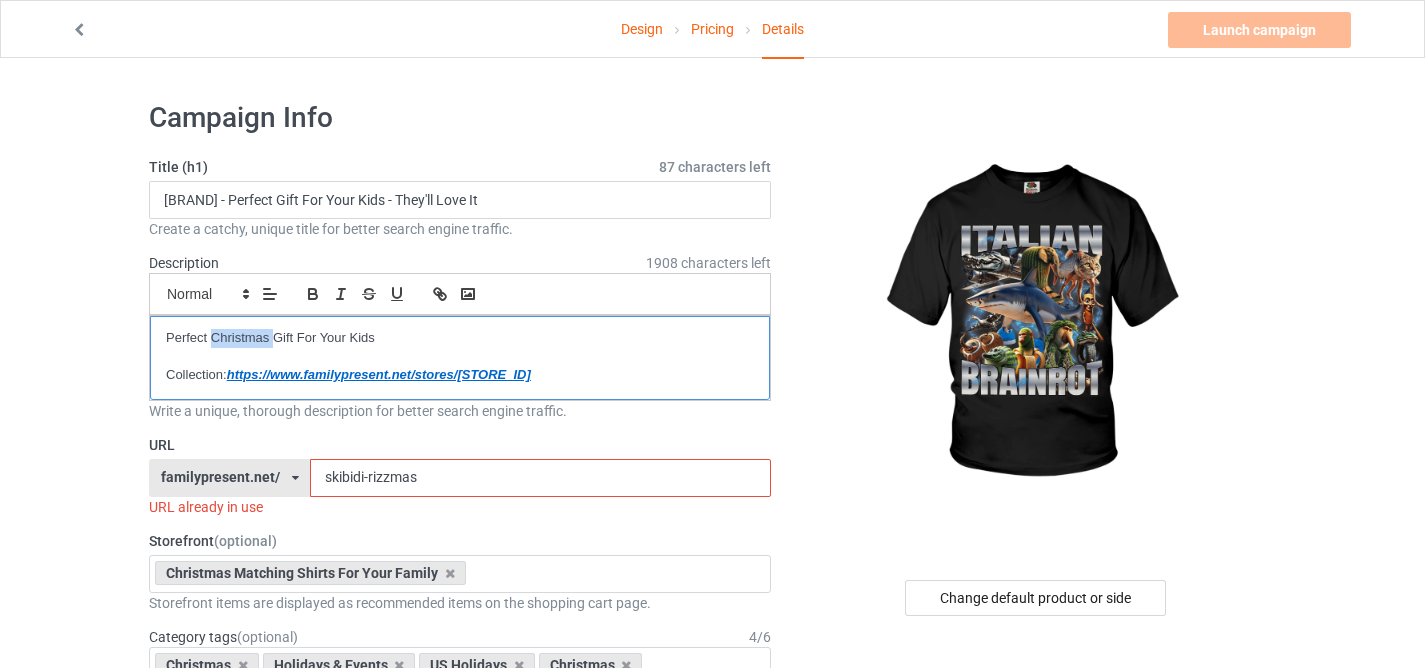 drag, startPoint x: 210, startPoint y: 336, endPoint x: 276, endPoint y: 338, distance: 66.0303 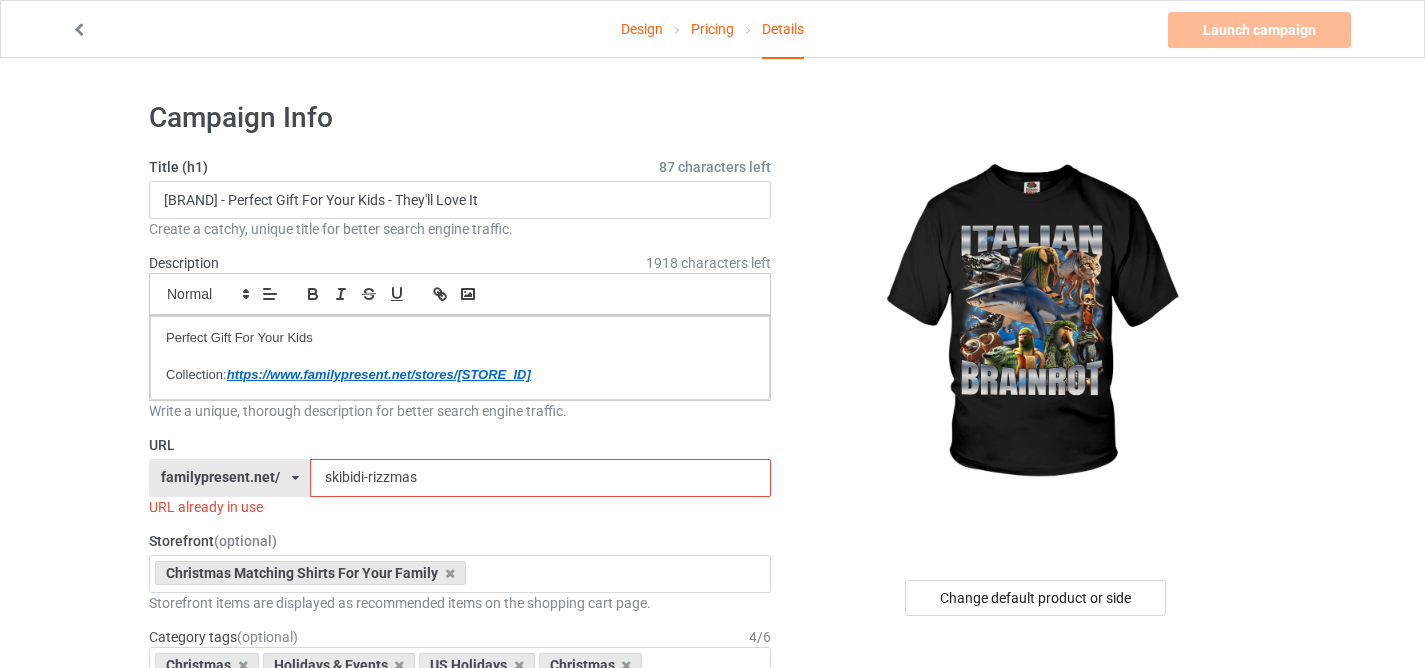click on "skibidi-rizzmas" at bounding box center [540, 478] 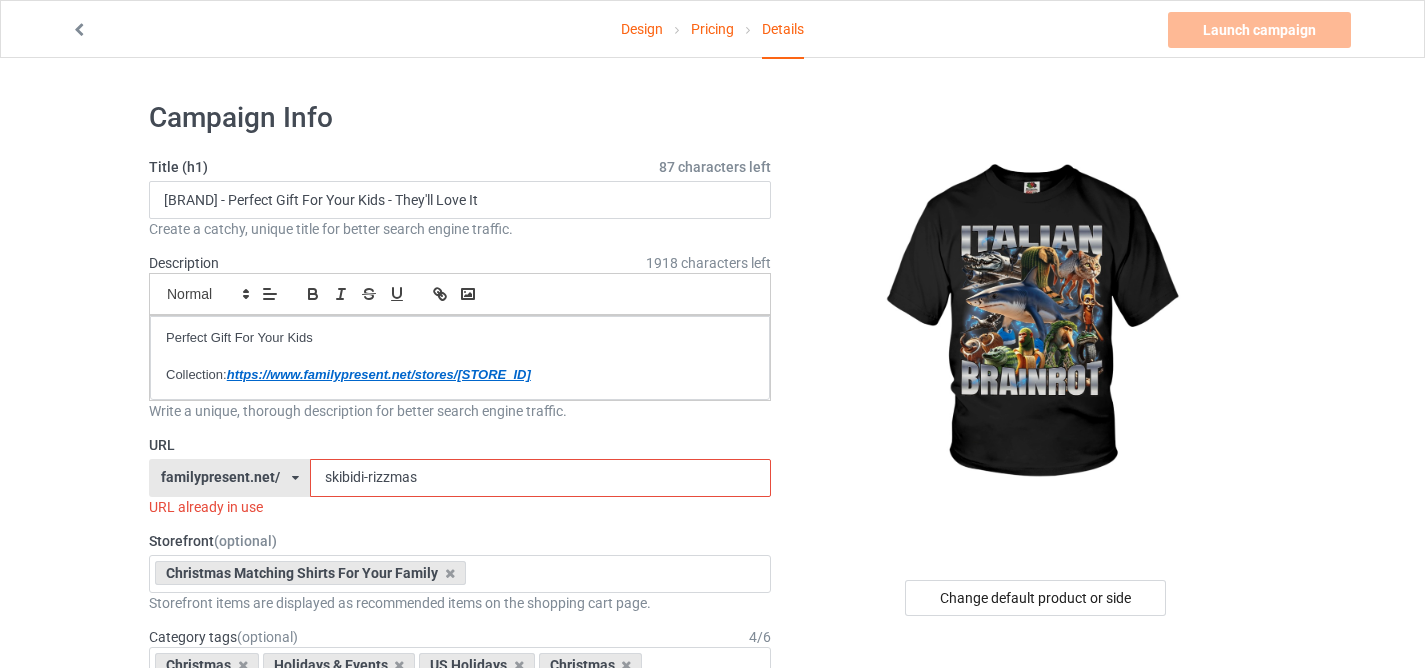 click on "skibidi-rizzmas" at bounding box center (540, 478) 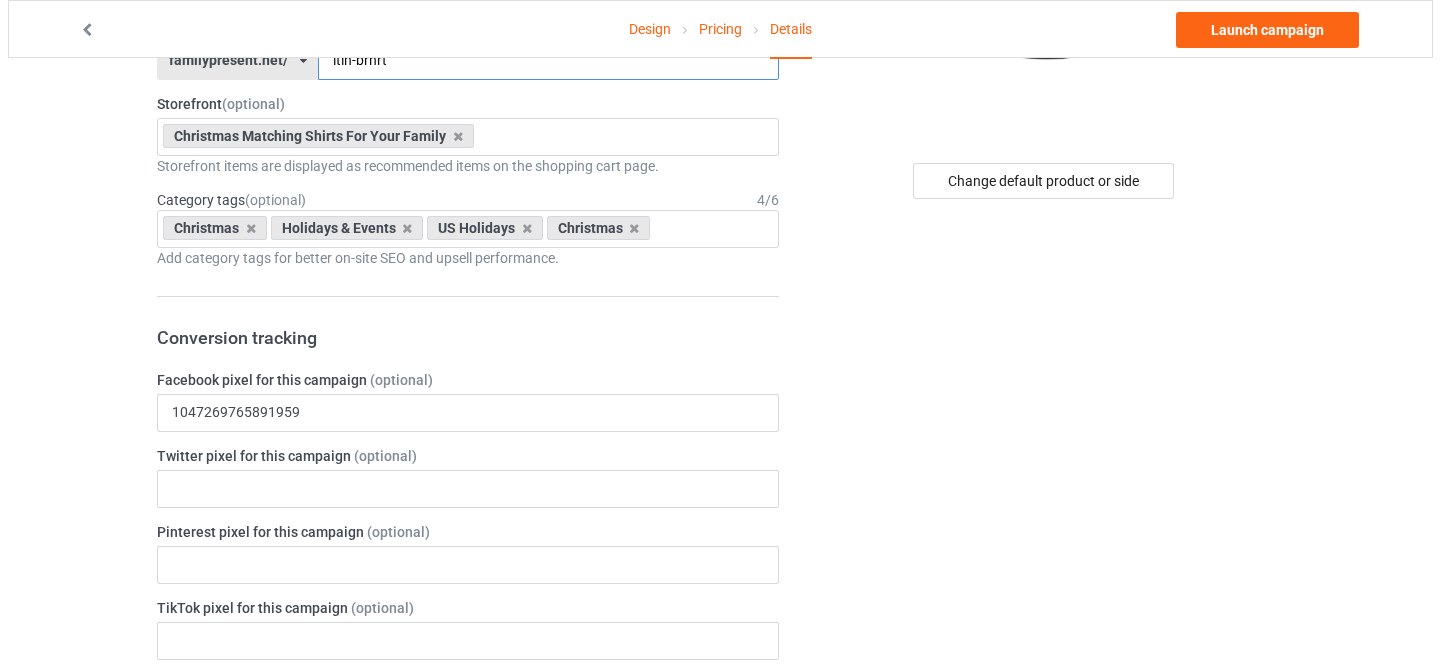 scroll, scrollTop: 0, scrollLeft: 0, axis: both 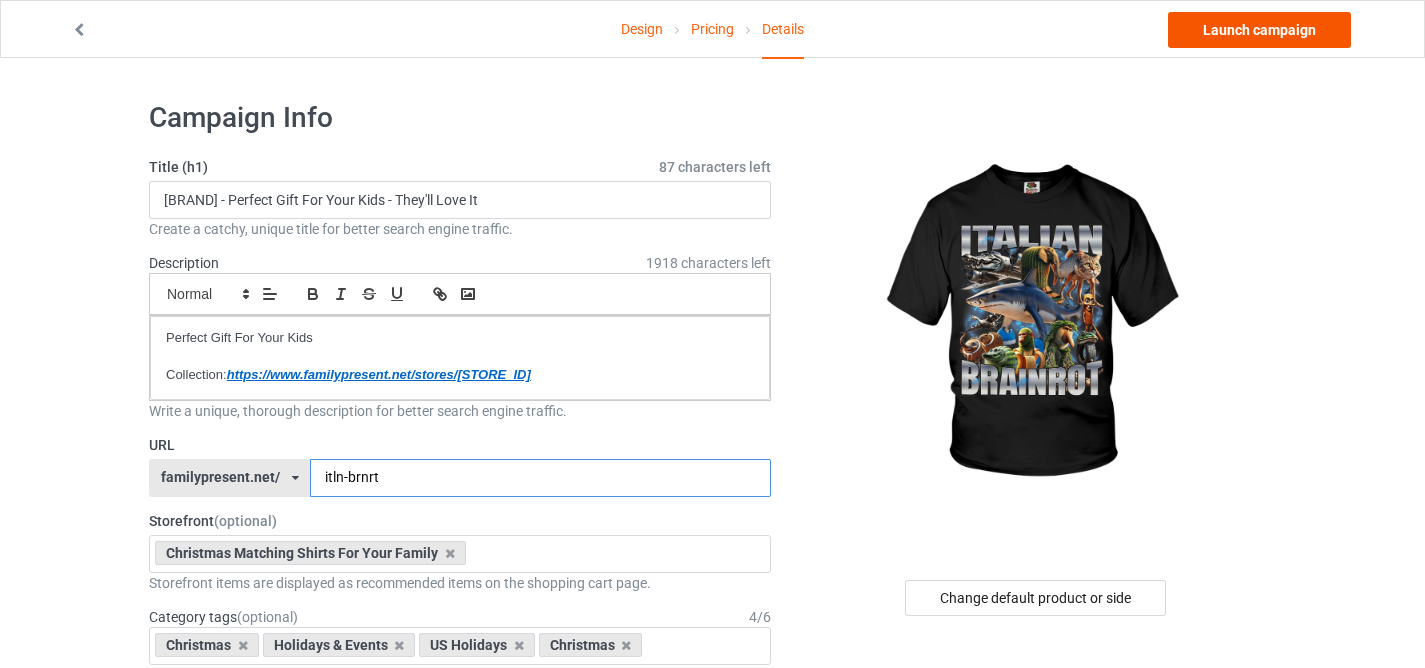 type on "itln-brnrt" 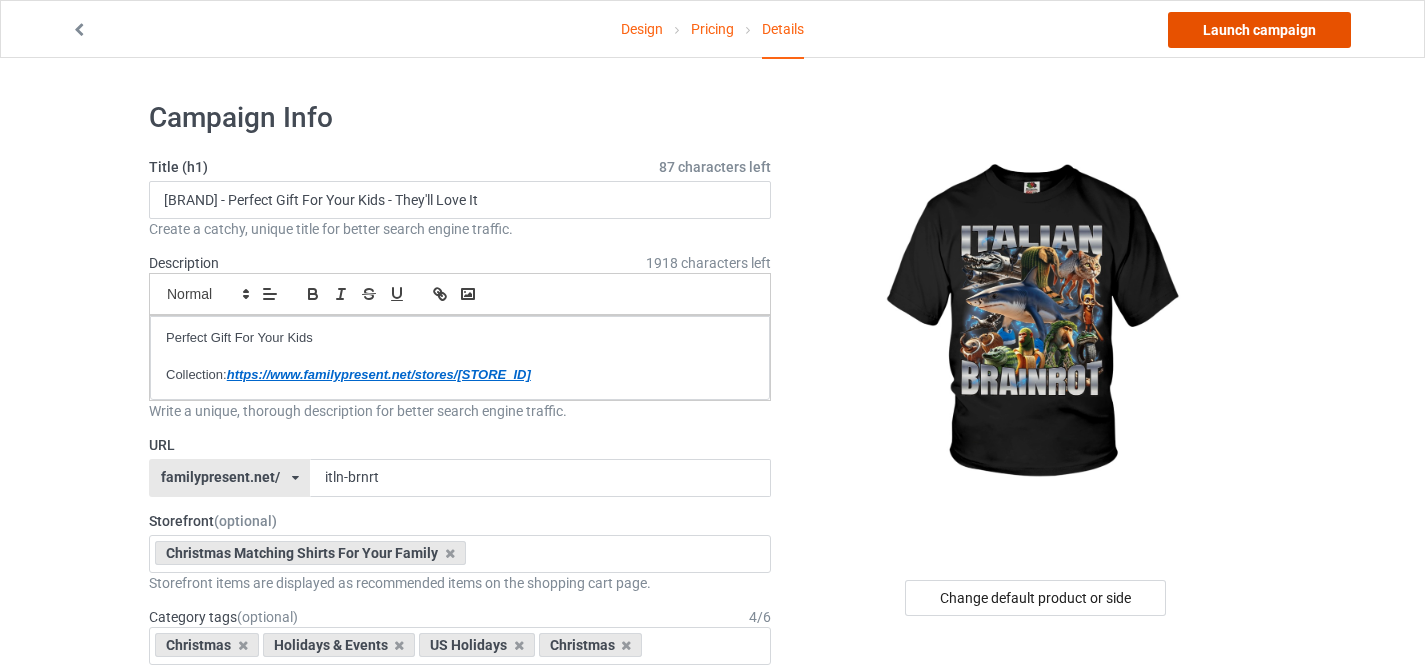 click on "Launch campaign" at bounding box center [1259, 30] 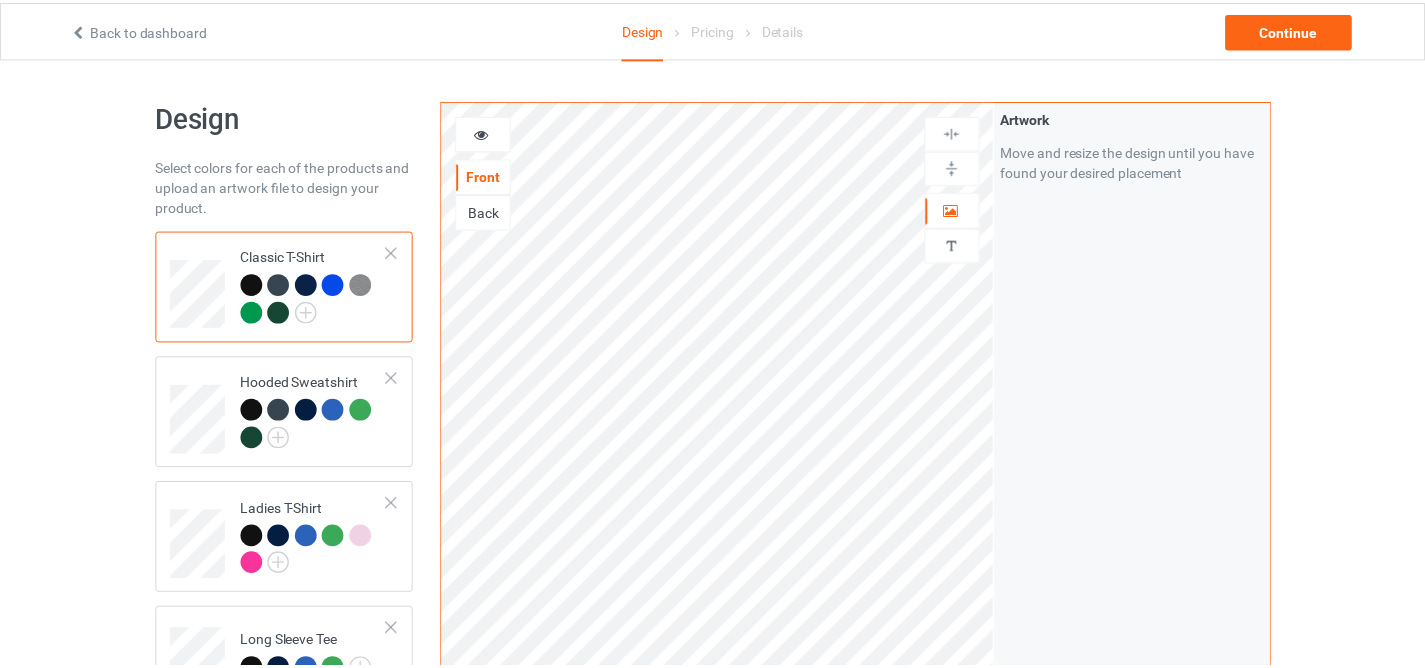 scroll, scrollTop: 0, scrollLeft: 0, axis: both 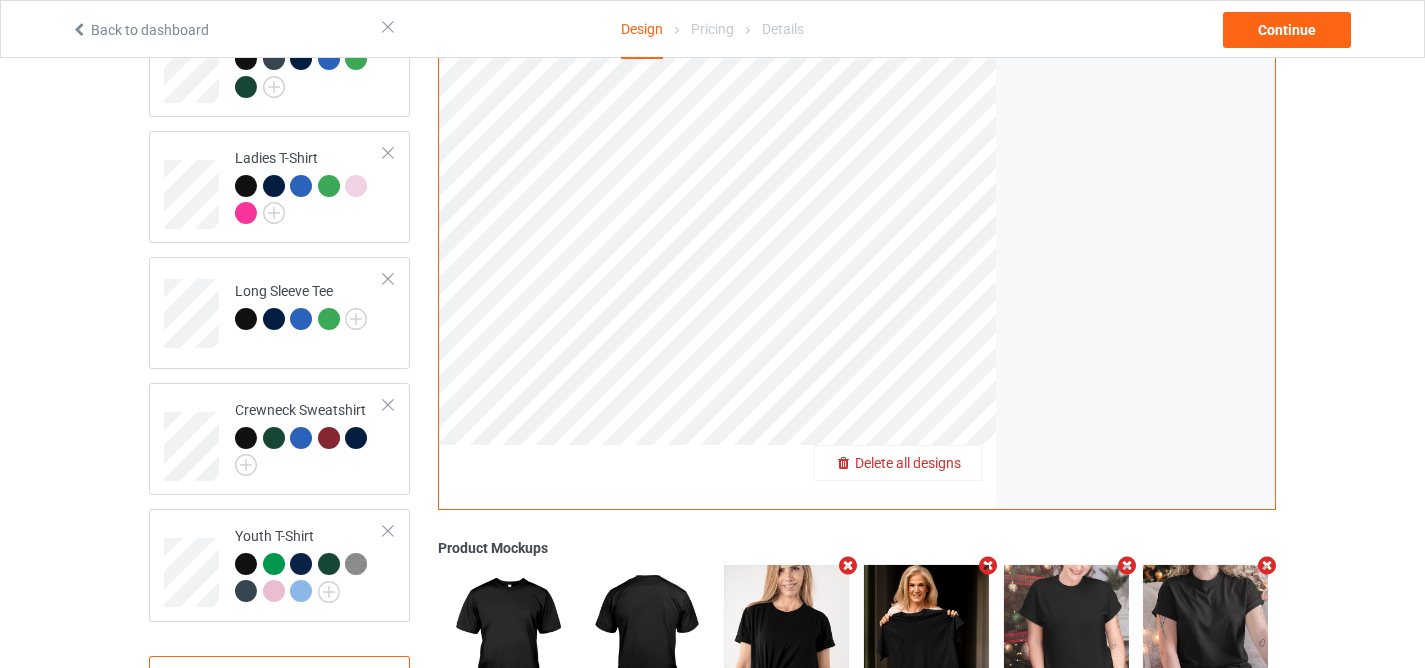 click on "Delete all designs" at bounding box center [908, 463] 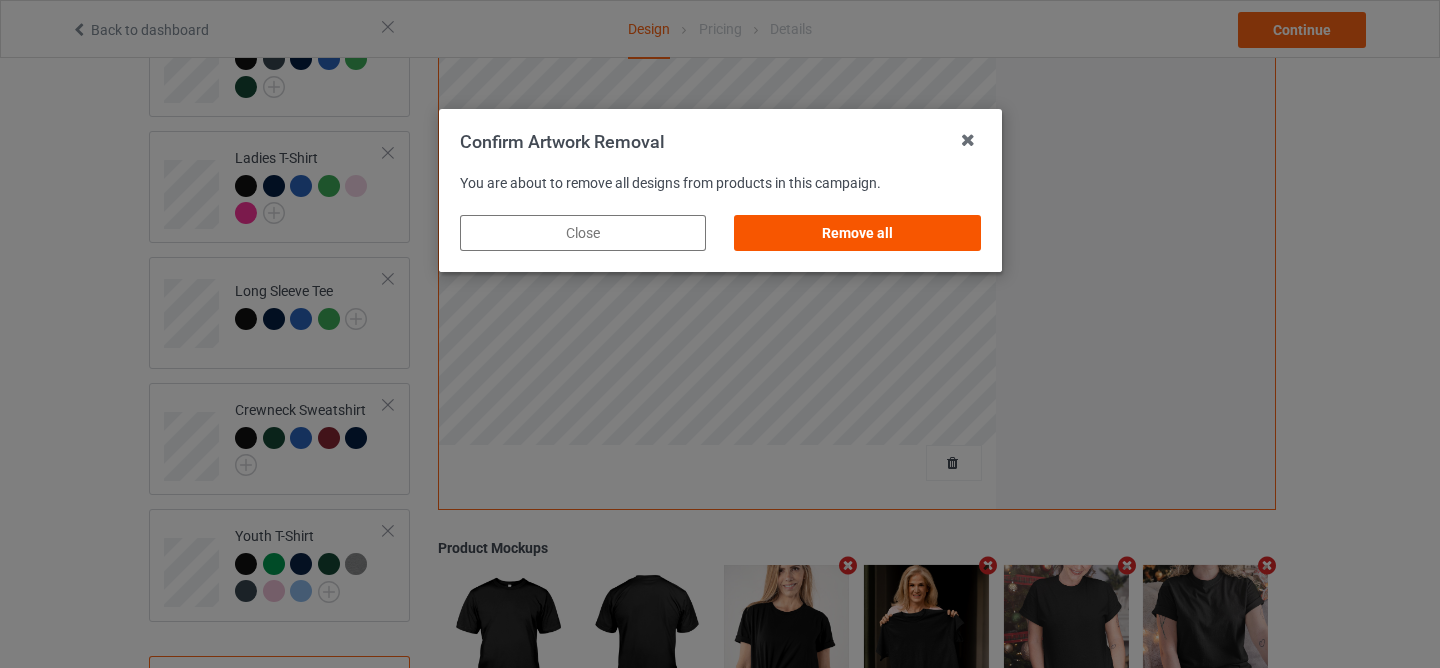 click on "Remove all" at bounding box center (857, 233) 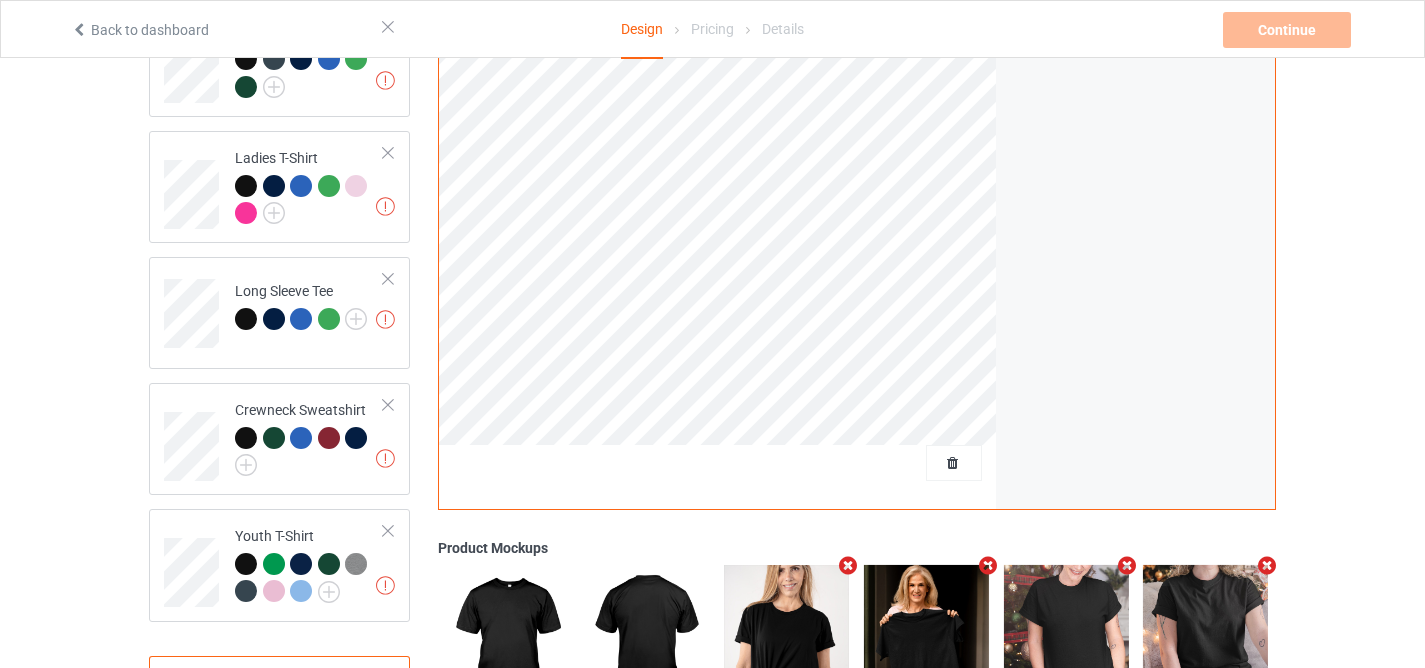 scroll, scrollTop: 0, scrollLeft: 0, axis: both 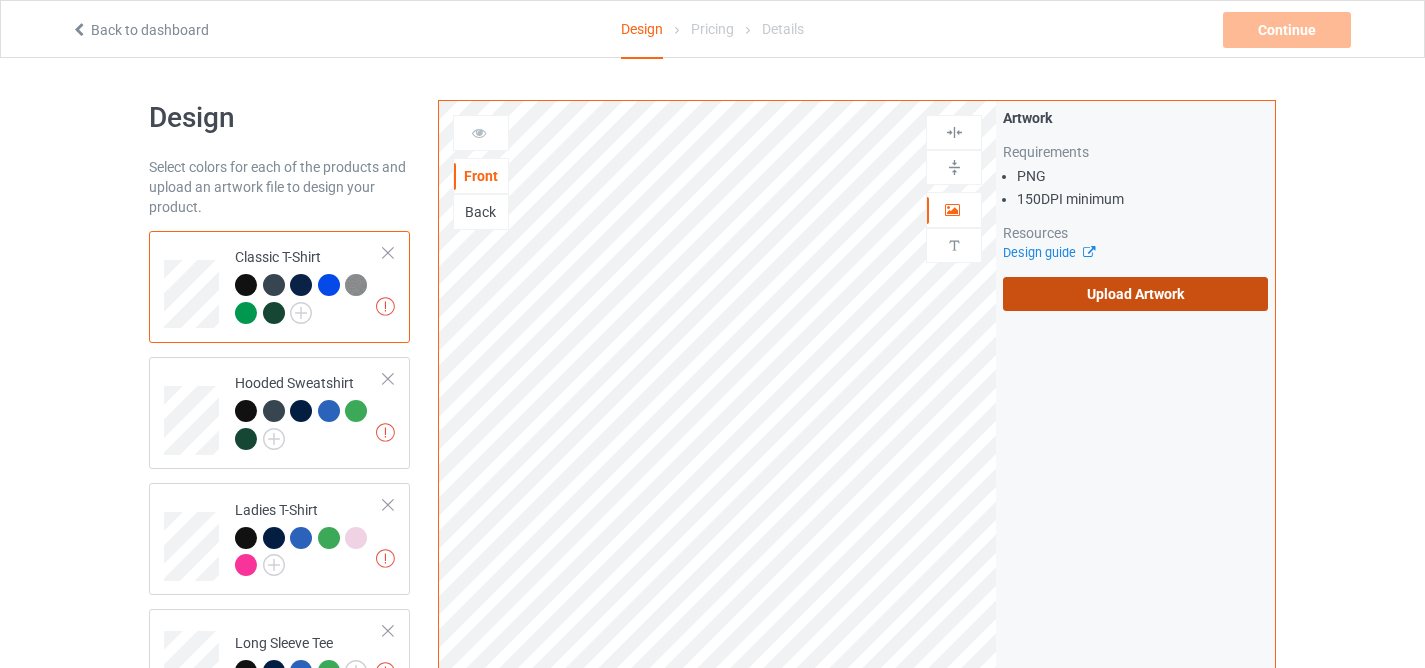 click on "Upload Artwork" at bounding box center [1135, 294] 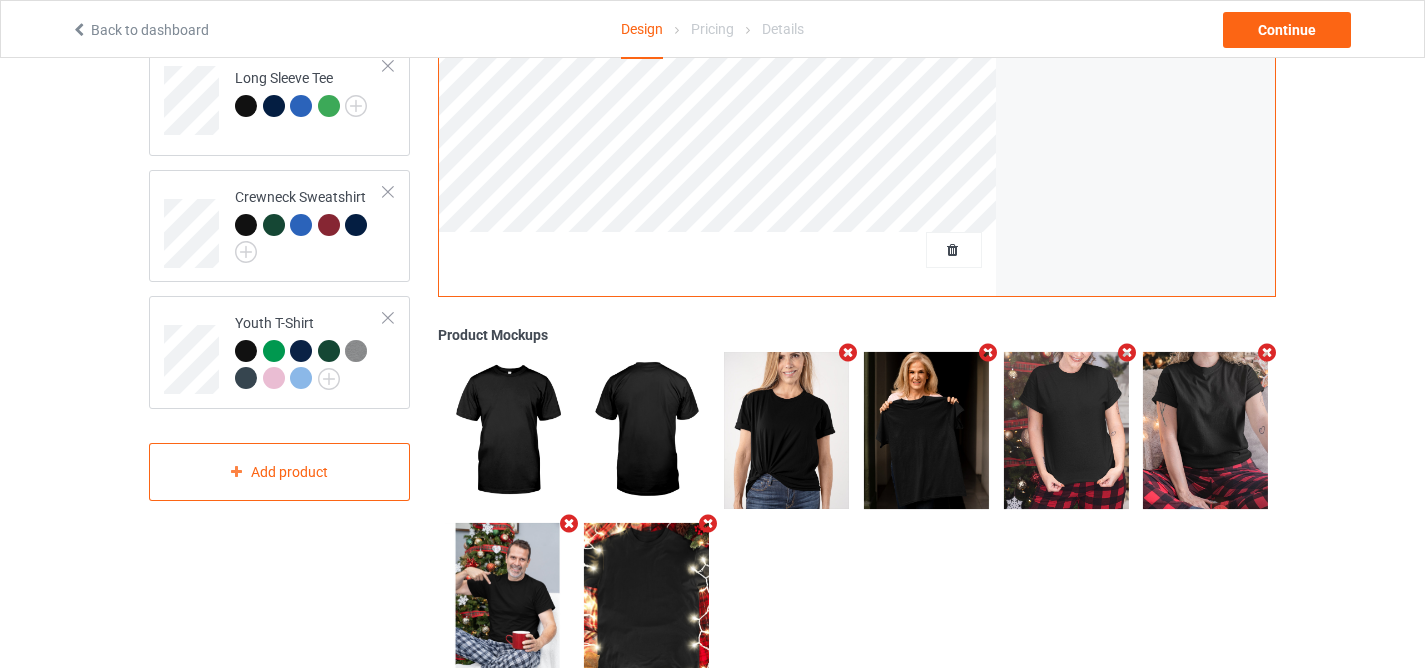 scroll, scrollTop: 467, scrollLeft: 0, axis: vertical 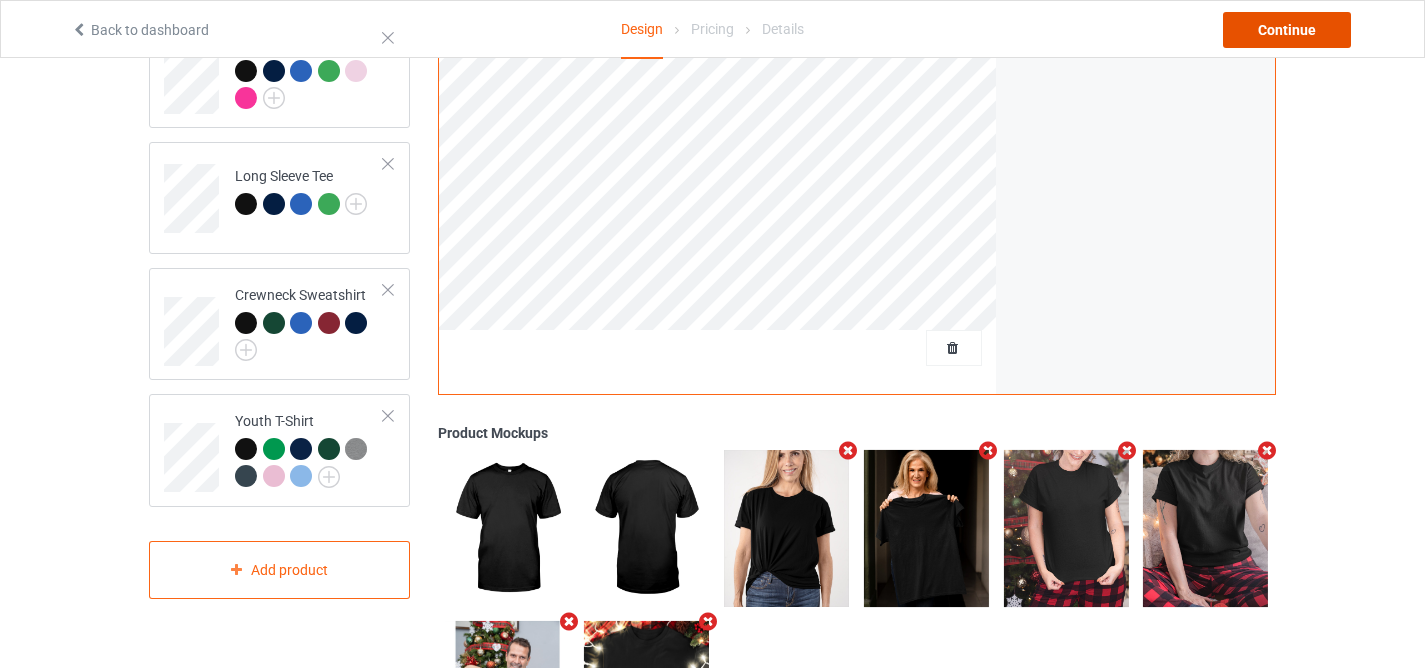 click on "Continue" at bounding box center [1287, 30] 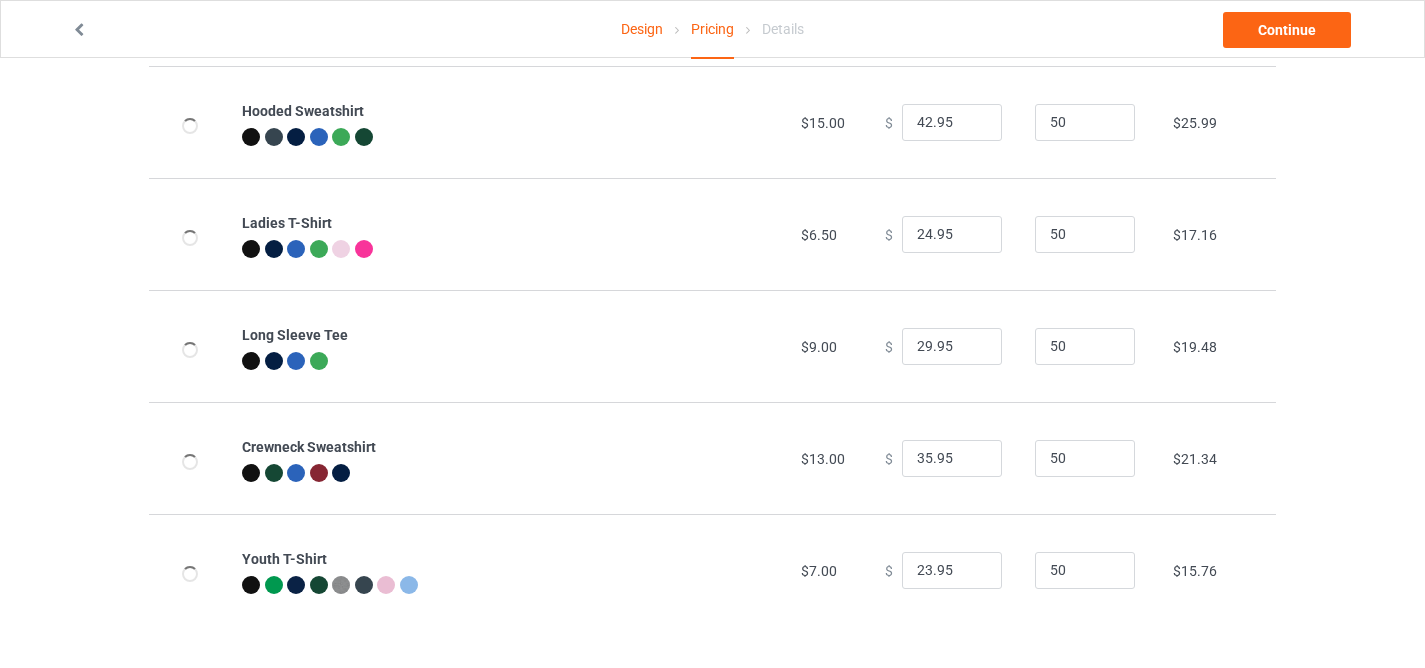 scroll, scrollTop: 0, scrollLeft: 0, axis: both 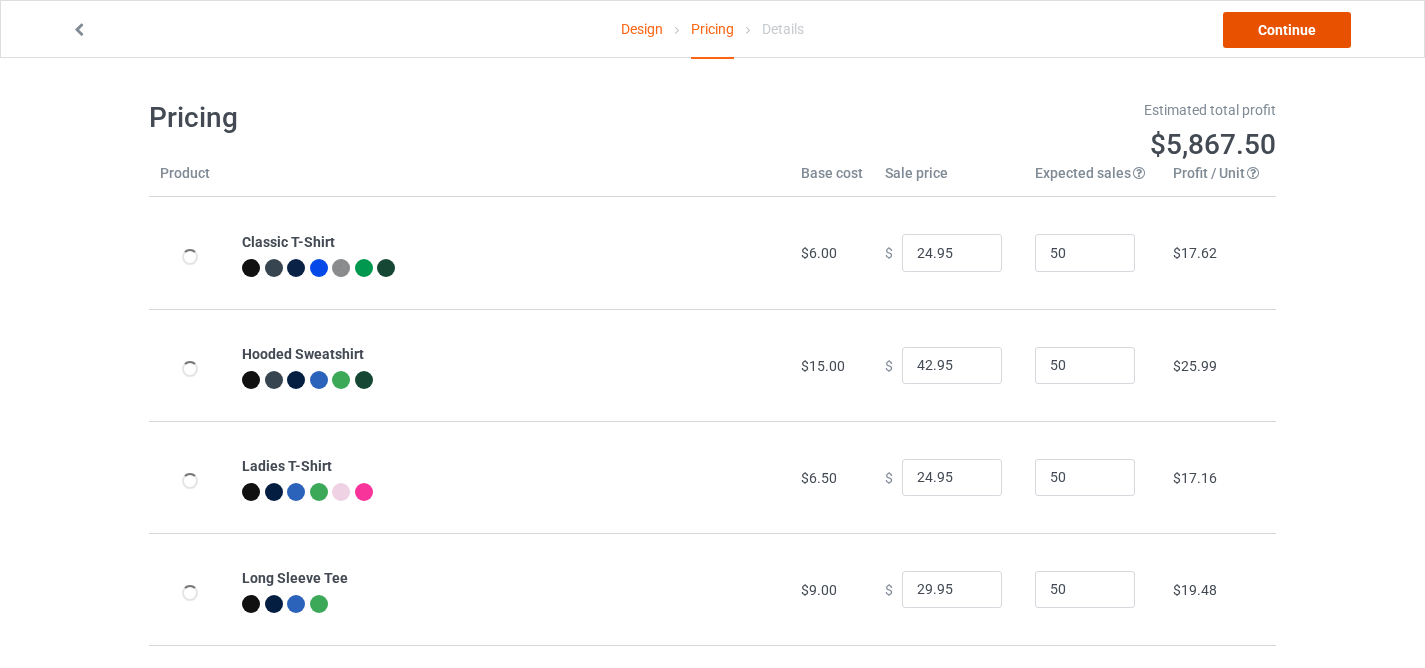 click on "Continue" at bounding box center [1287, 30] 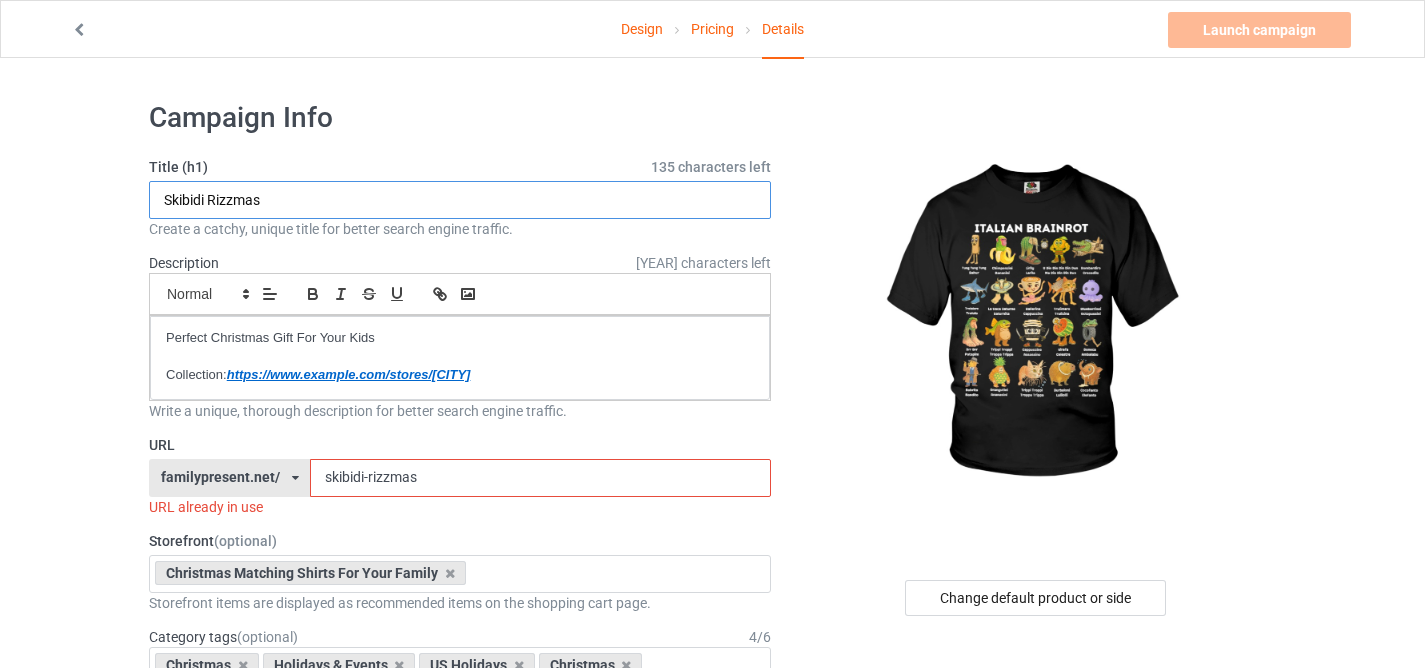click on "Skibidi Rizzmas" at bounding box center [460, 200] 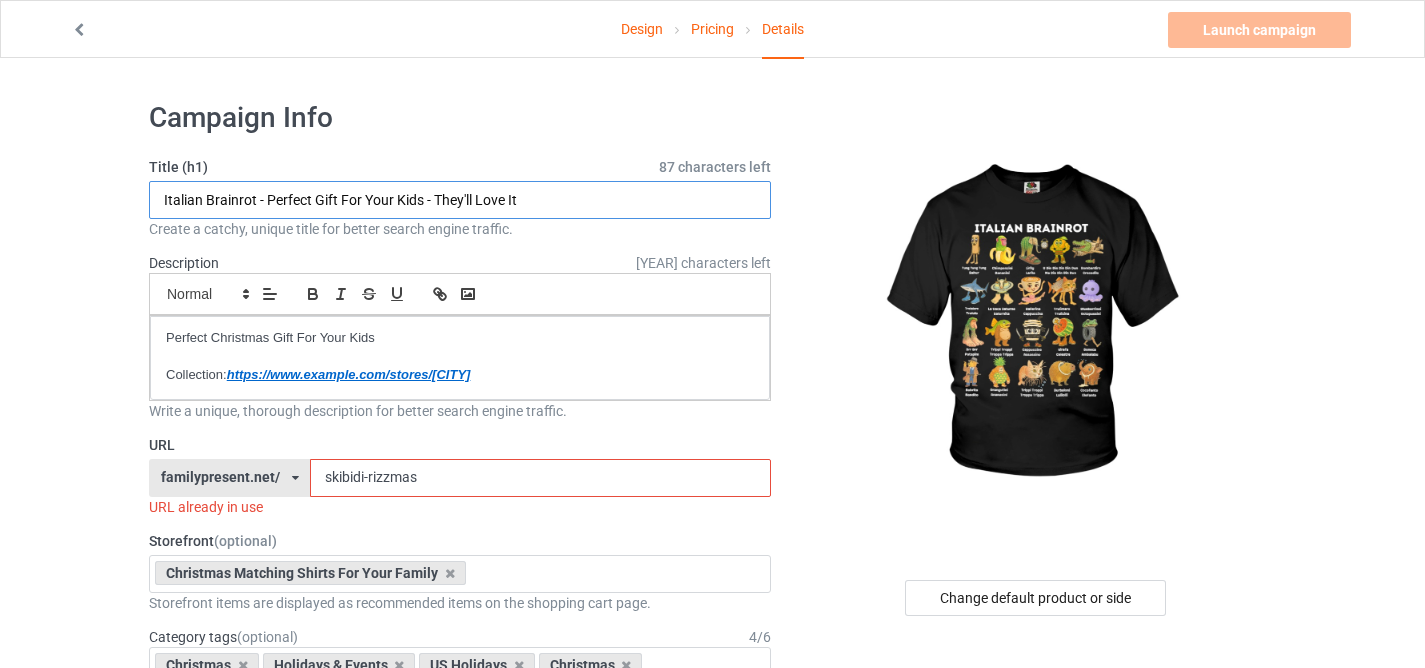 type on "Italian Brainrot - Perfect Gift For Your Kids - They'll Love It" 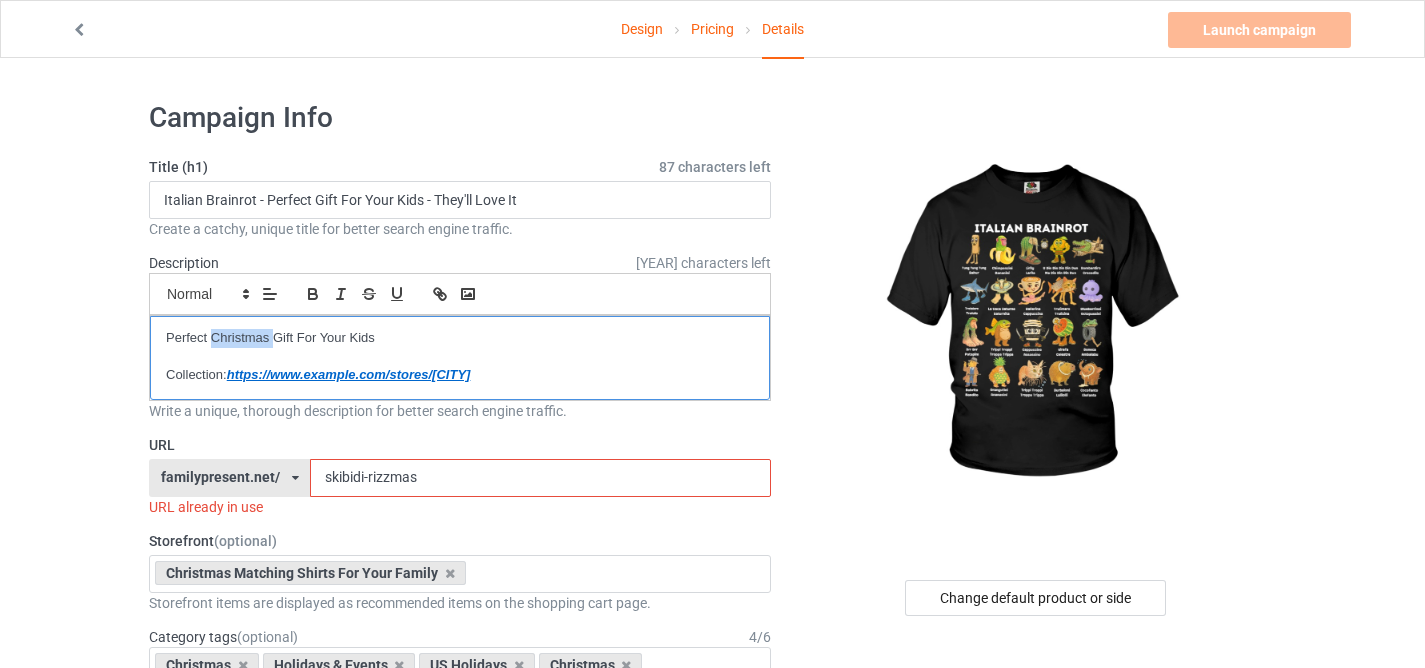 drag, startPoint x: 212, startPoint y: 335, endPoint x: 276, endPoint y: 337, distance: 64.03124 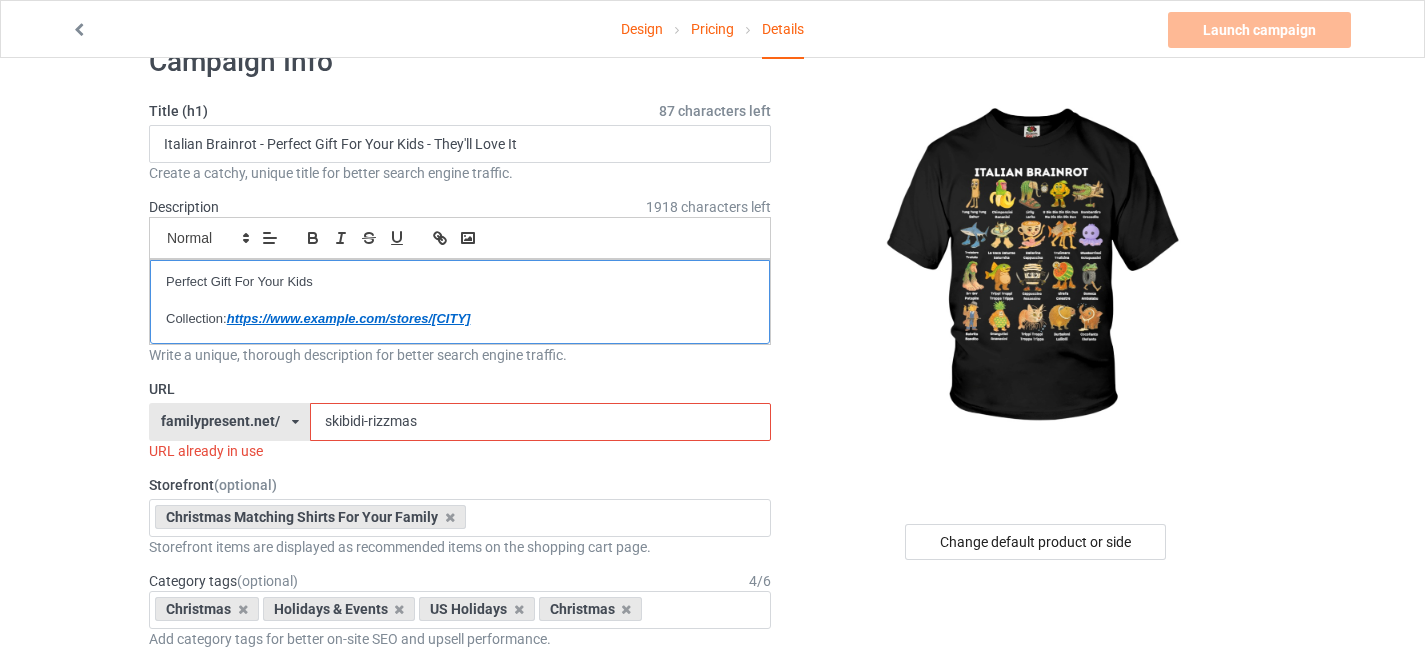 scroll, scrollTop: 273, scrollLeft: 0, axis: vertical 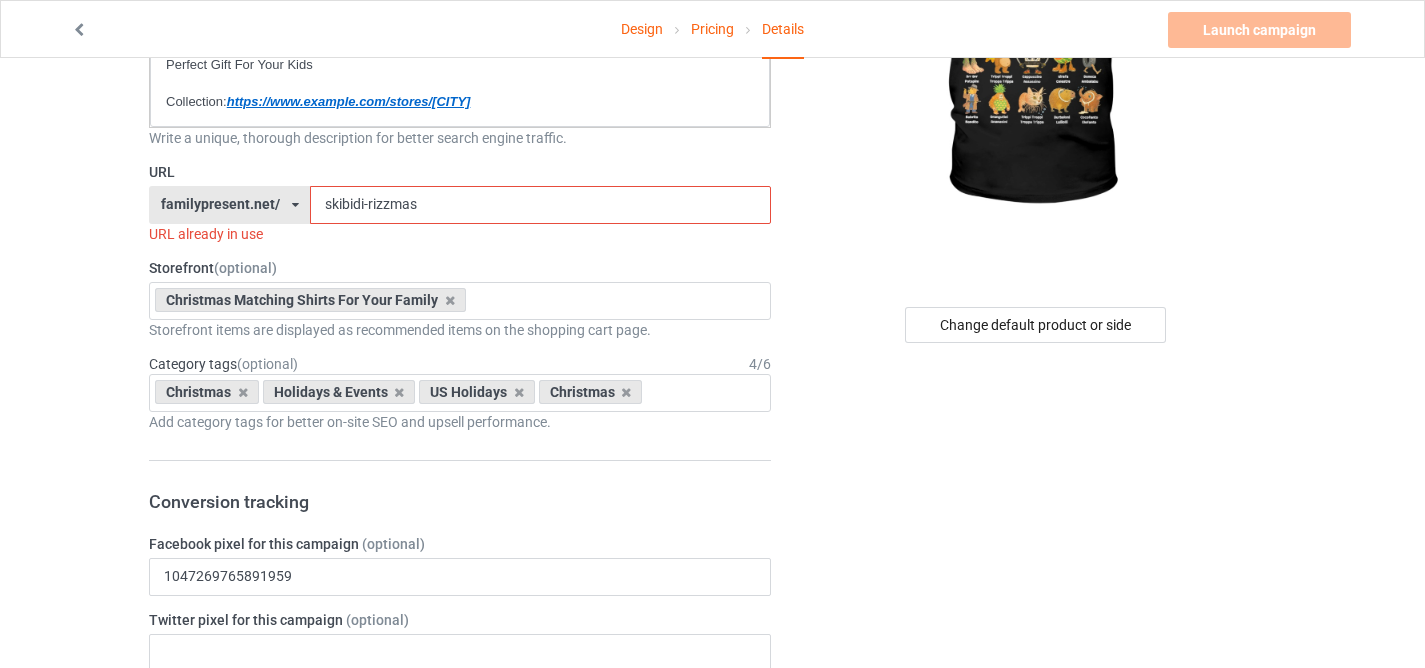 click on "skibidi-rizzmas" at bounding box center [540, 205] 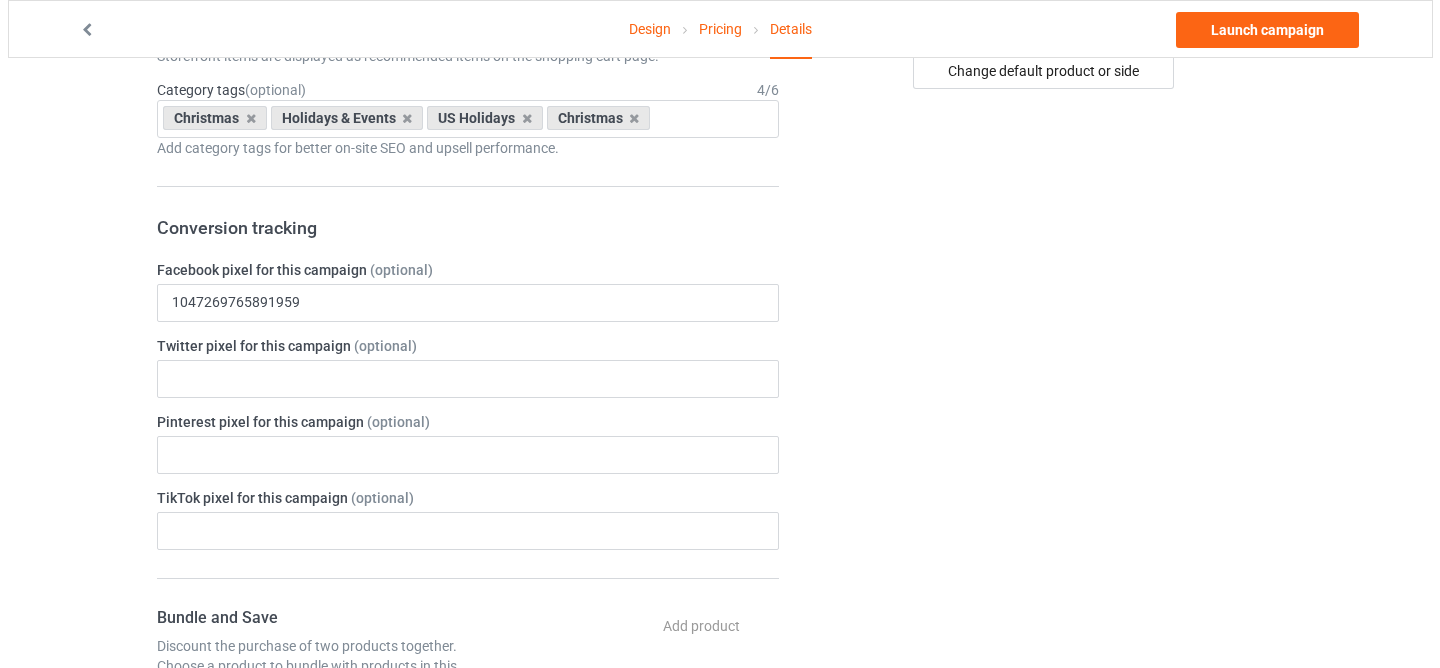 scroll, scrollTop: 0, scrollLeft: 0, axis: both 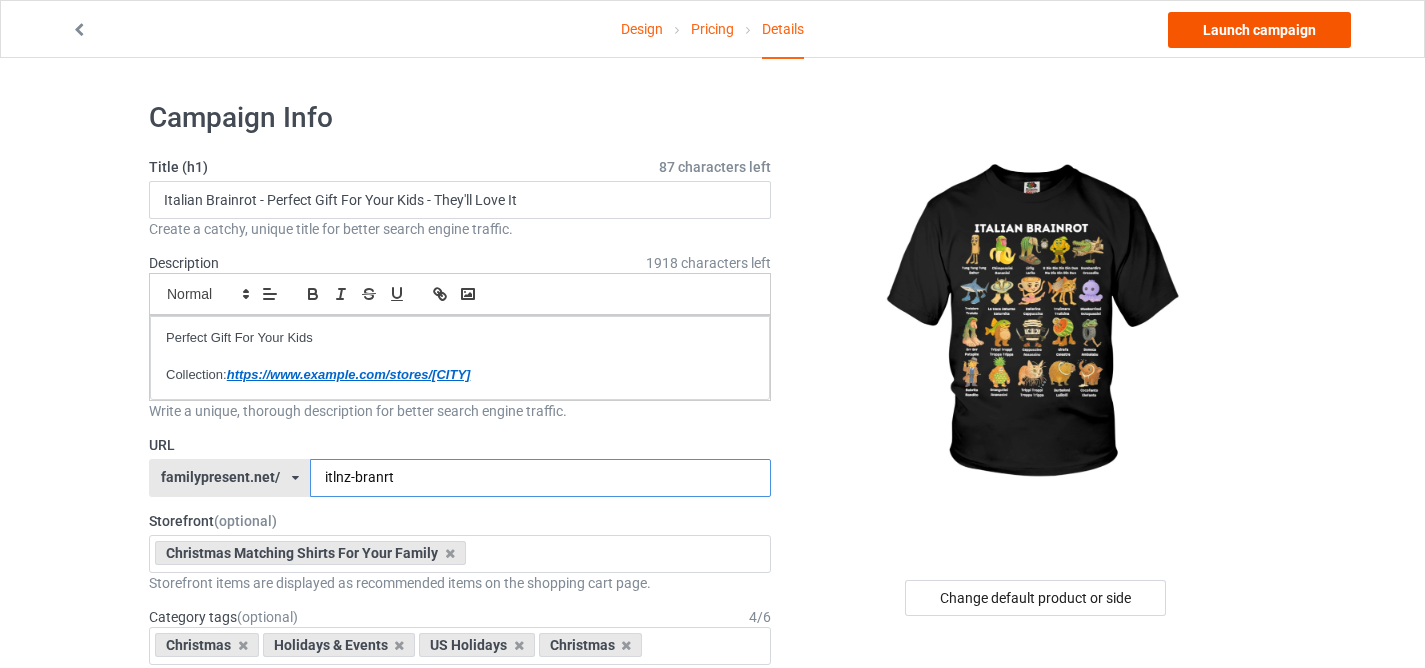 type on "itlnz-branrt" 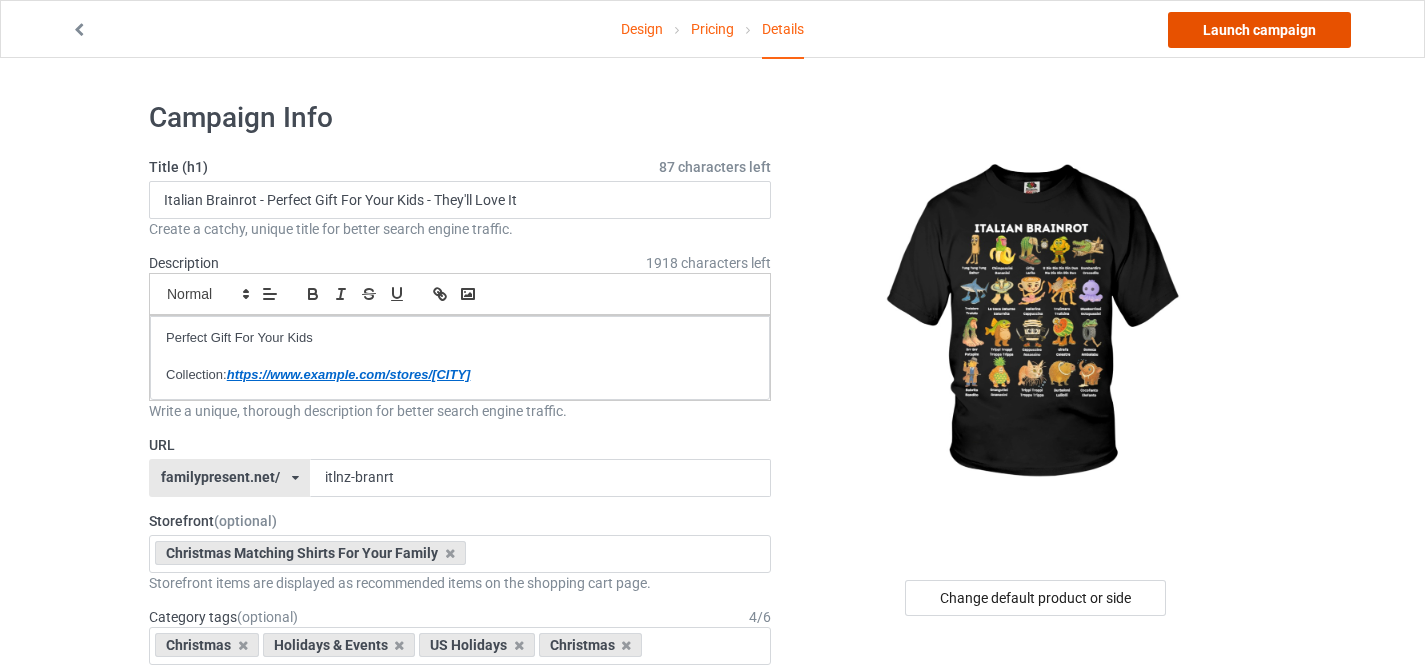 click on "Launch campaign" at bounding box center (1259, 30) 